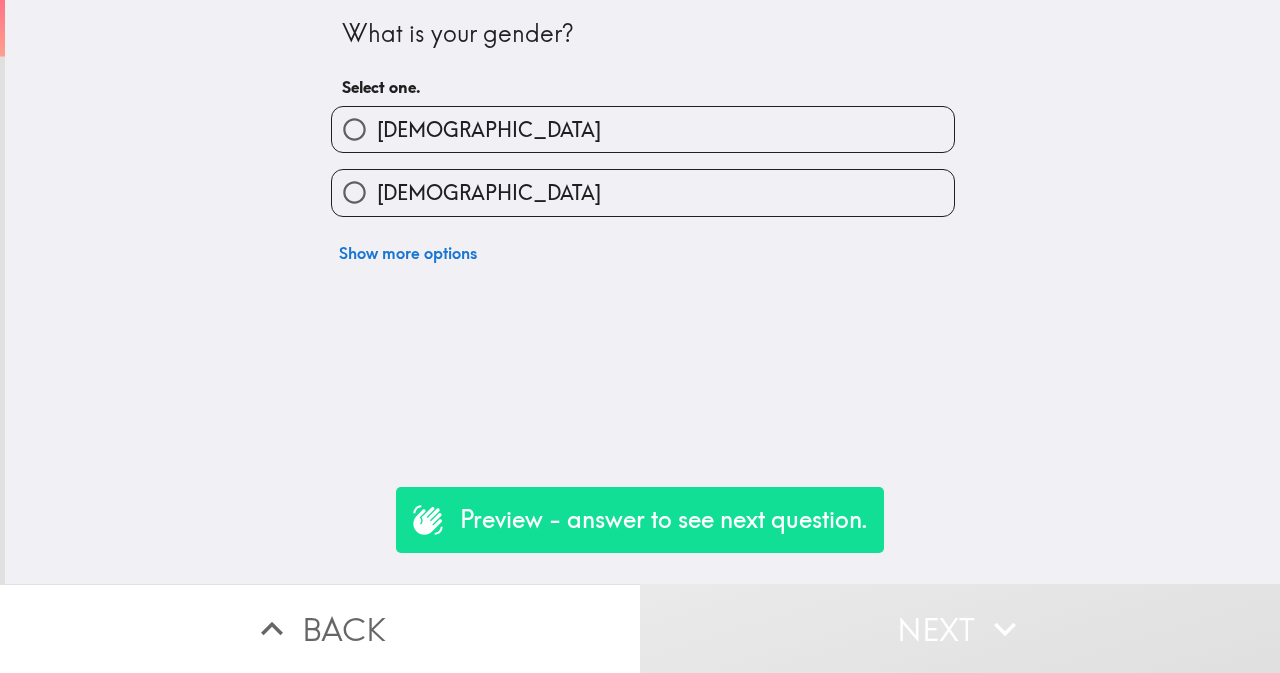 scroll, scrollTop: 0, scrollLeft: 0, axis: both 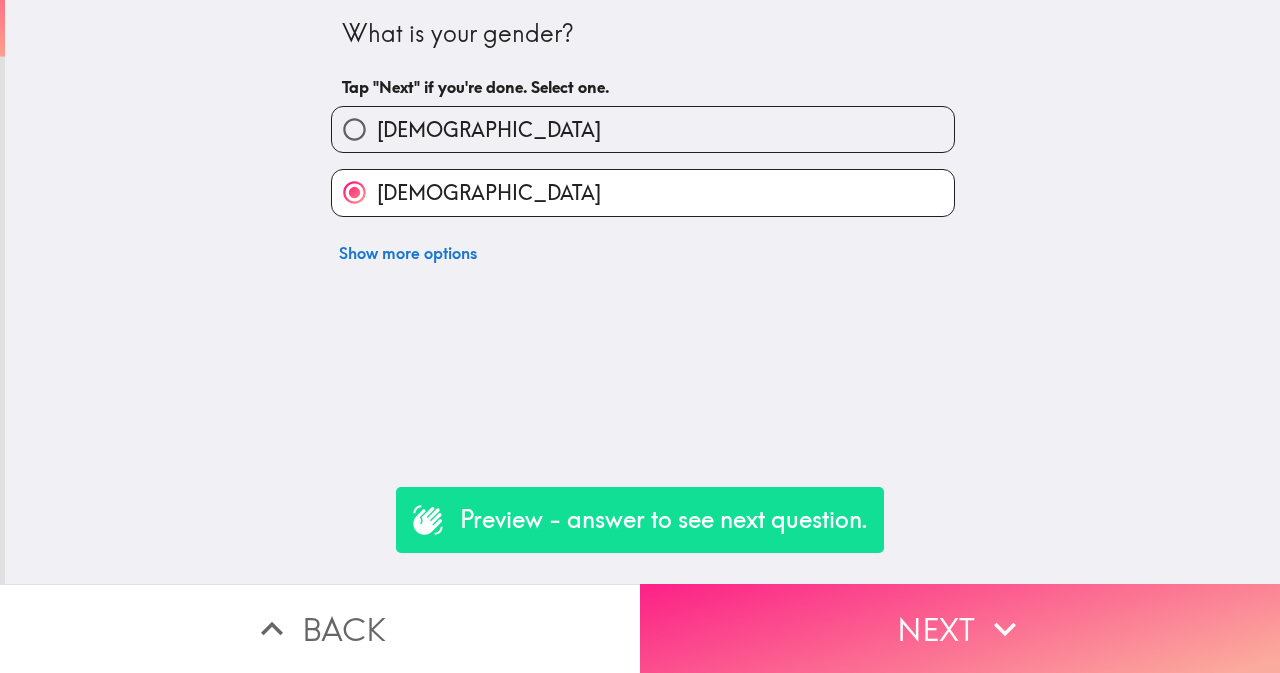 click on "Next" at bounding box center [960, 628] 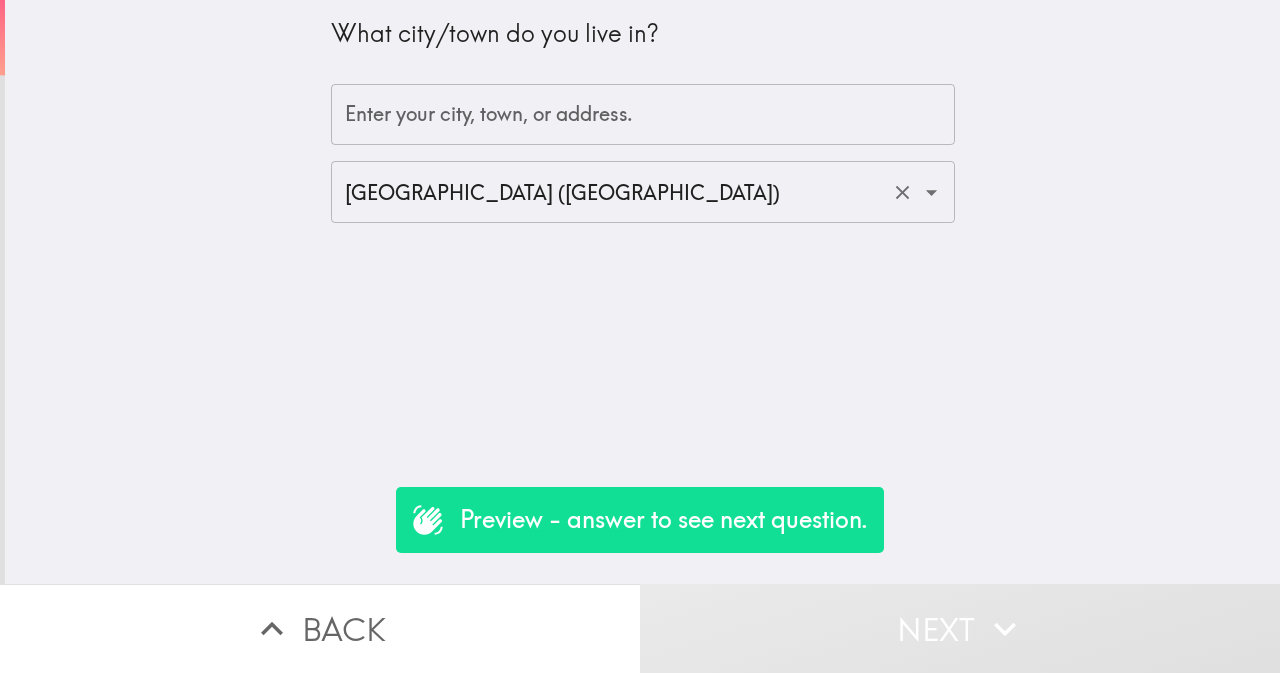 click 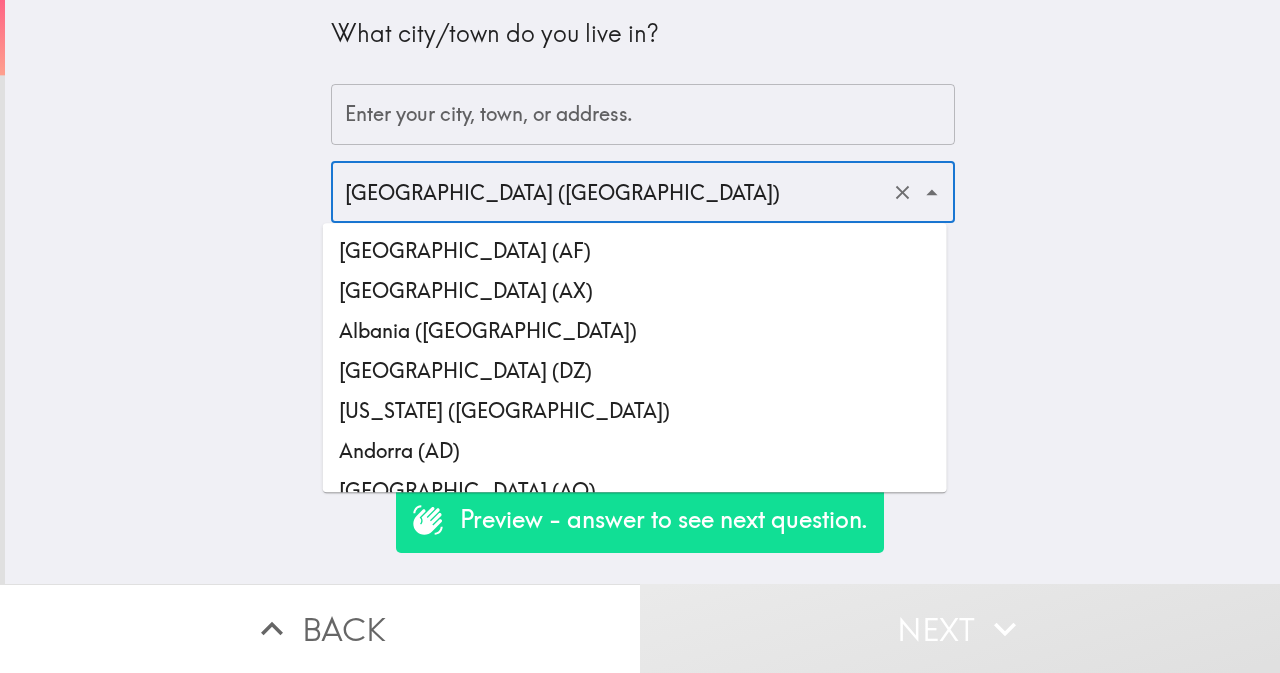 scroll, scrollTop: 3819, scrollLeft: 0, axis: vertical 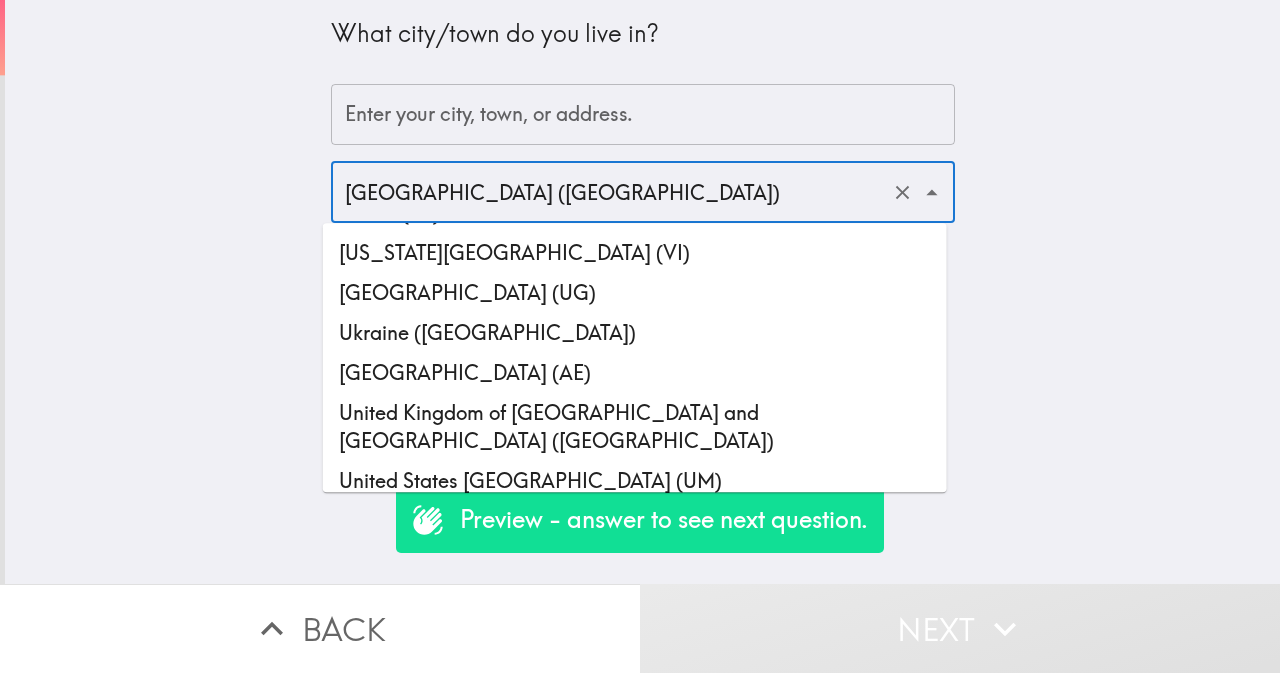 click on "[GEOGRAPHIC_DATA] ([GEOGRAPHIC_DATA])" at bounding box center (635, 521) 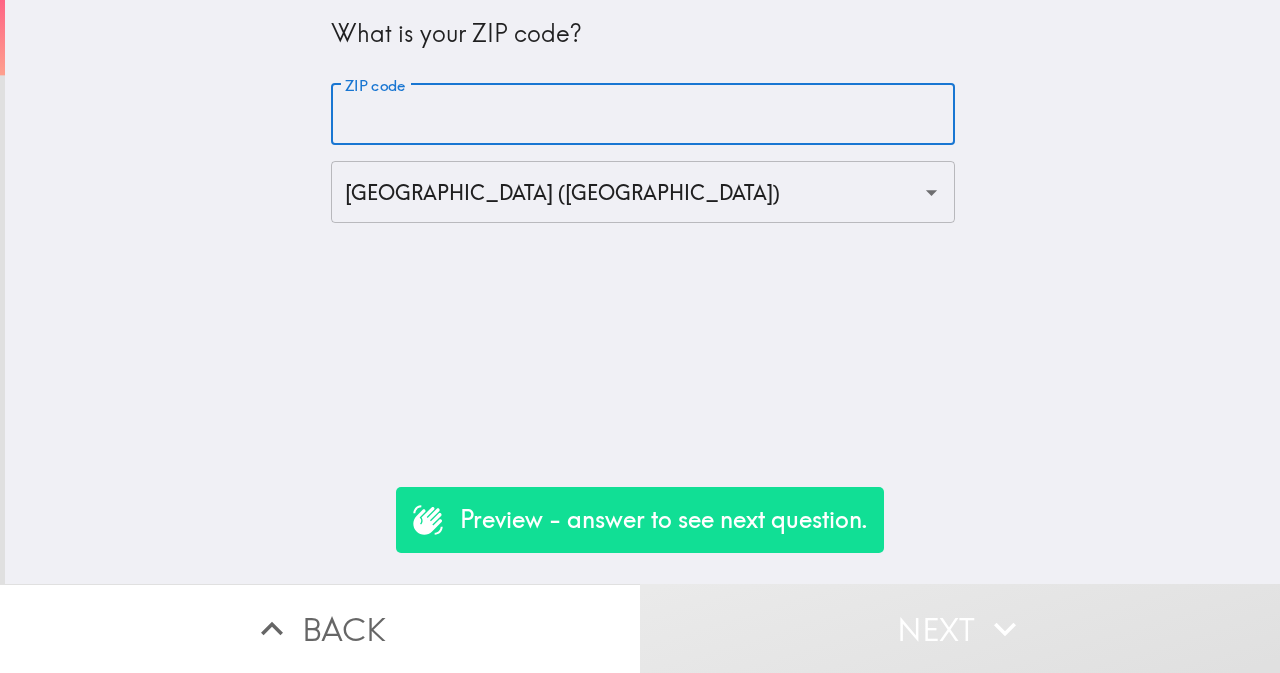 click on "ZIP code" at bounding box center (643, 115) 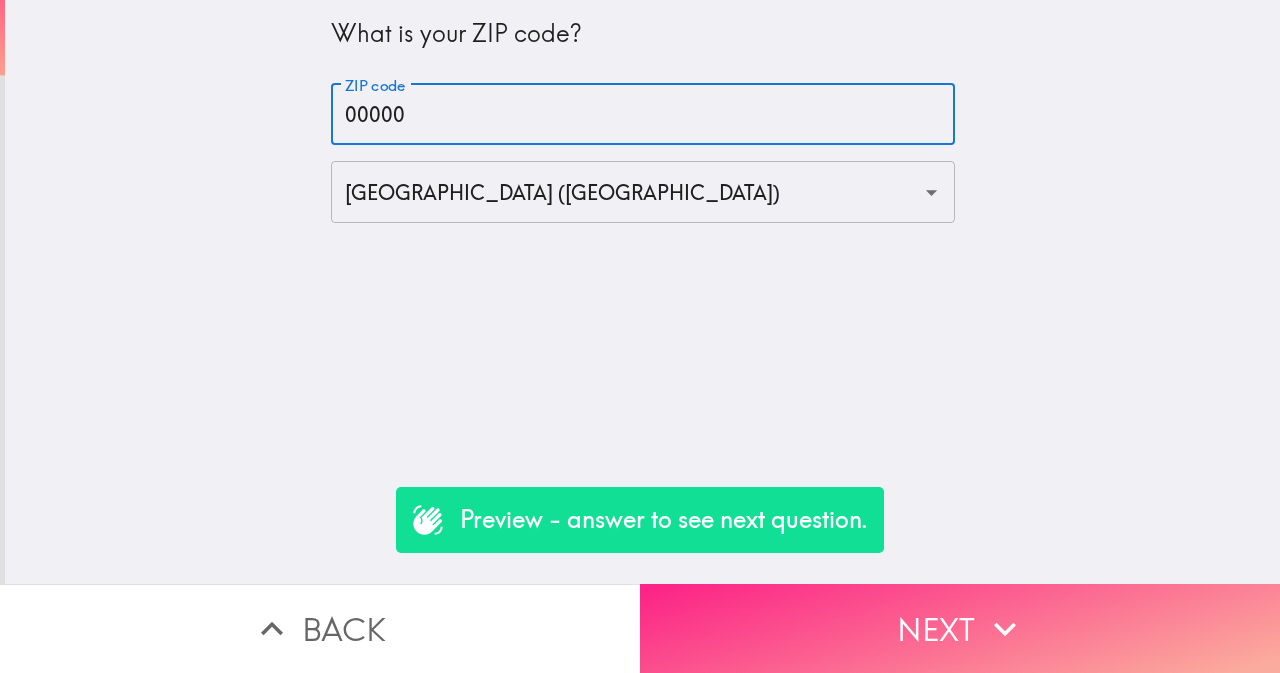 type on "00000" 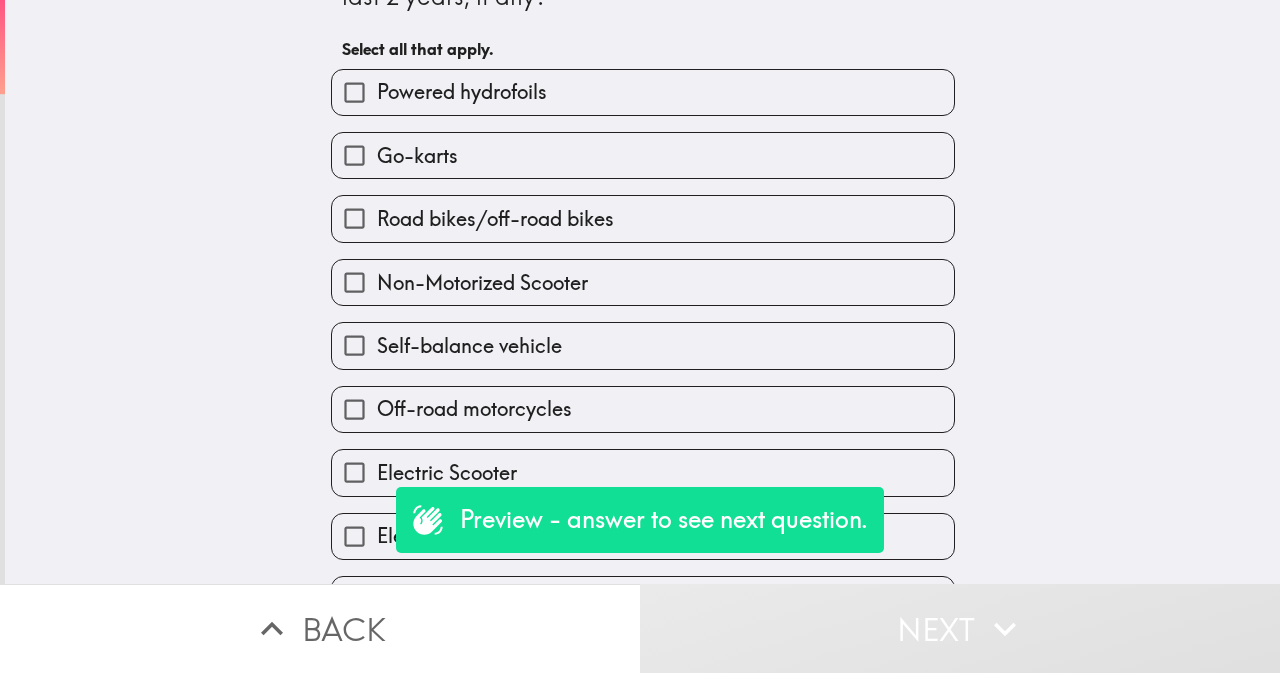 scroll, scrollTop: 100, scrollLeft: 0, axis: vertical 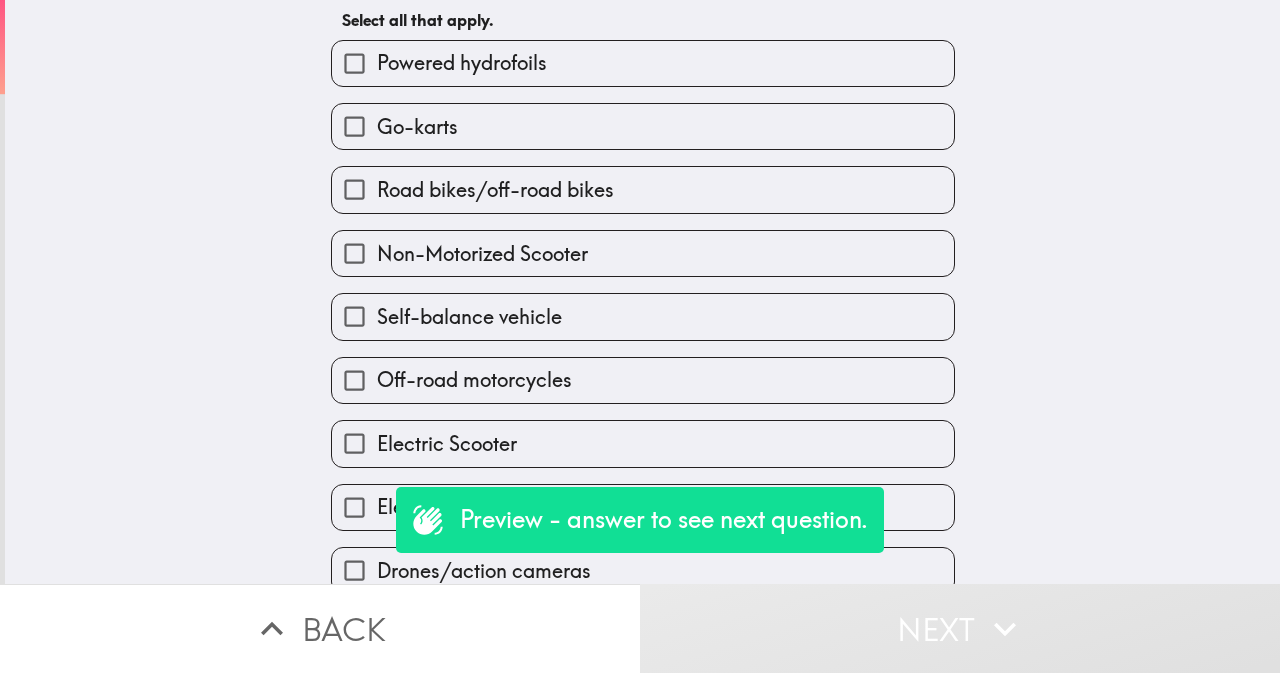 click on "Non-Motorized Scooter" at bounding box center (643, 253) 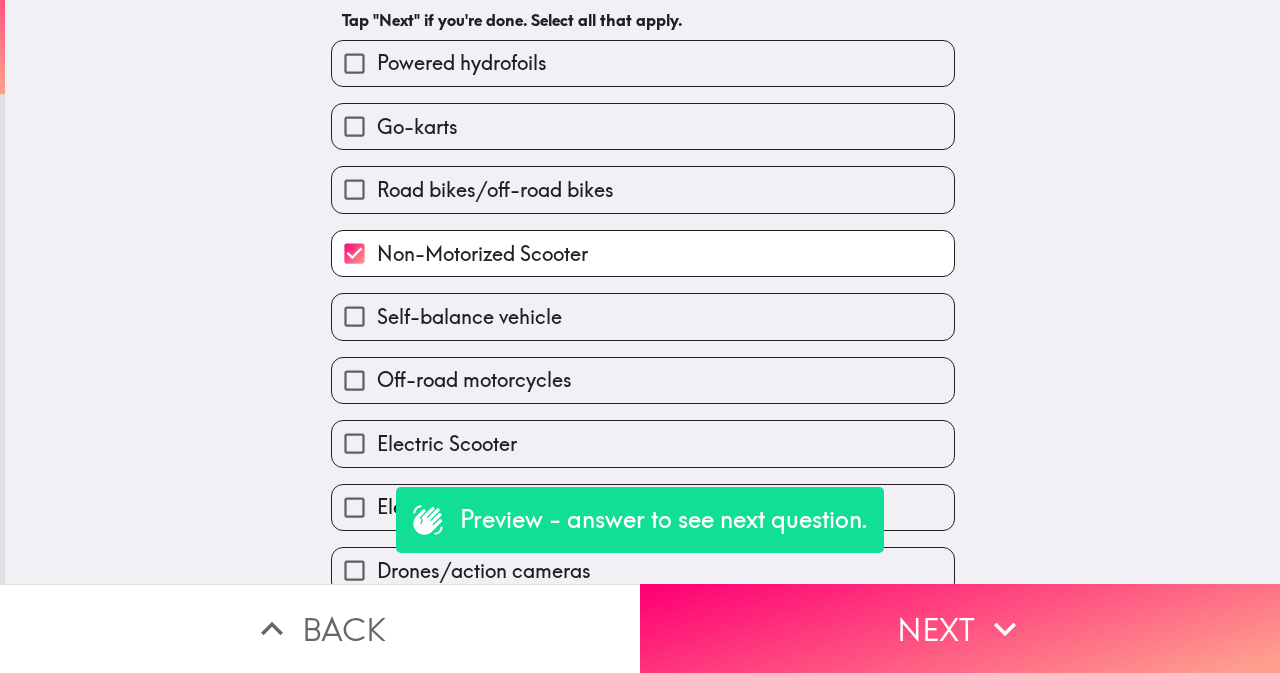 click on "Self-balance vehicle" at bounding box center (643, 316) 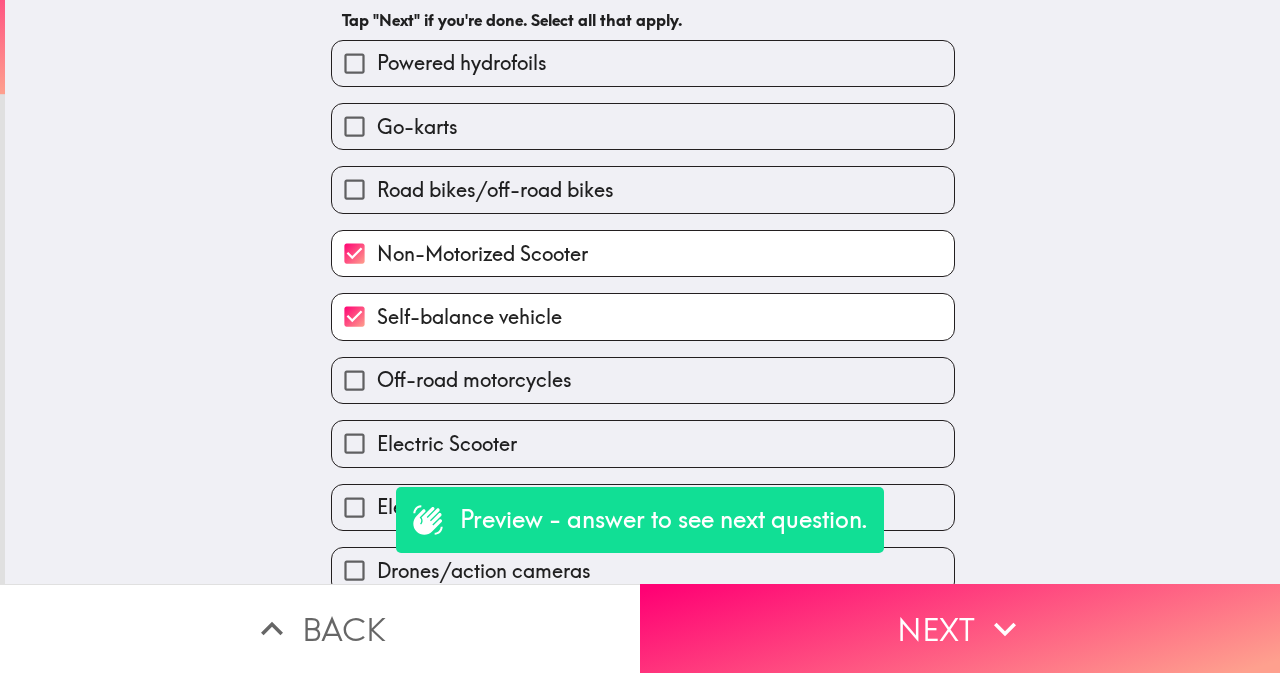 click on "Electric Scooter" at bounding box center [643, 443] 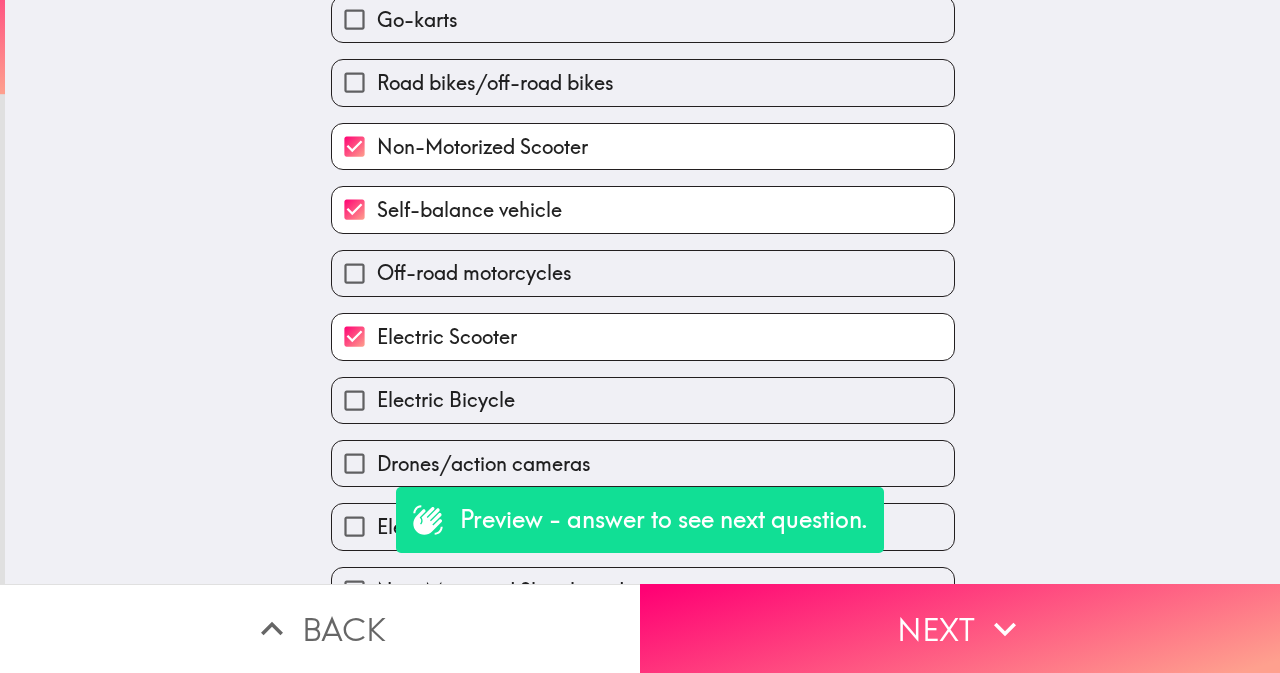scroll, scrollTop: 300, scrollLeft: 0, axis: vertical 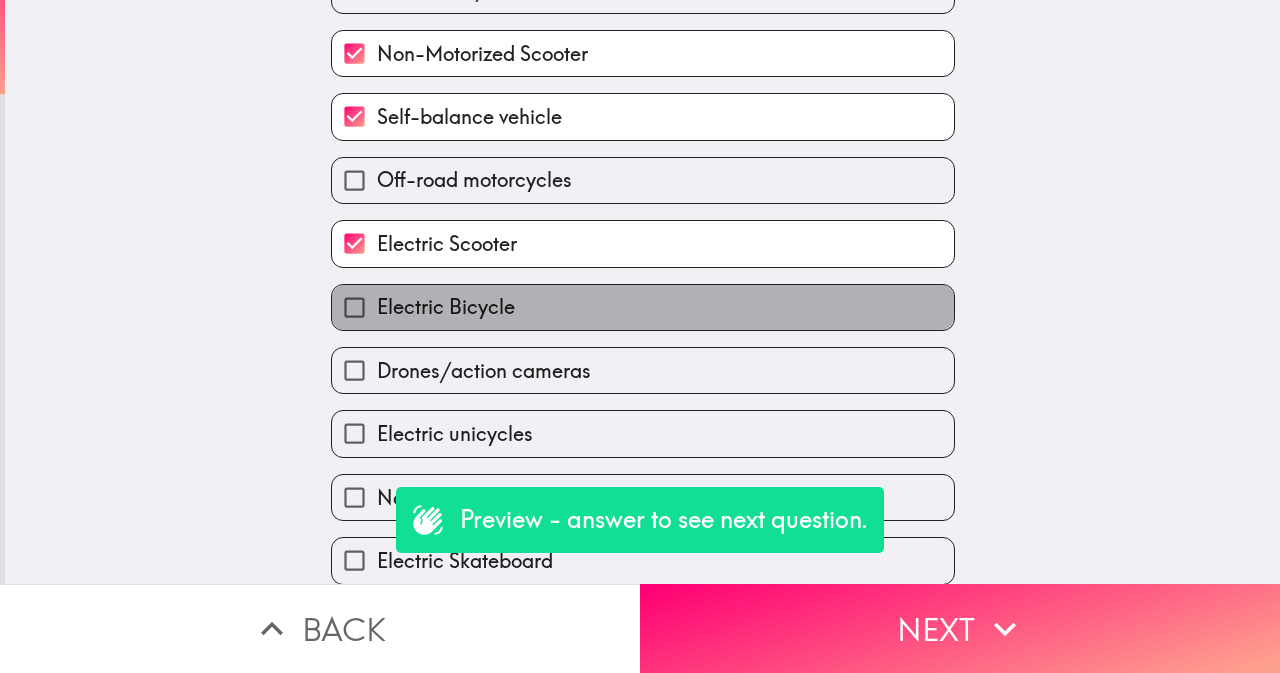 click on "Electric Bicycle" at bounding box center (643, 307) 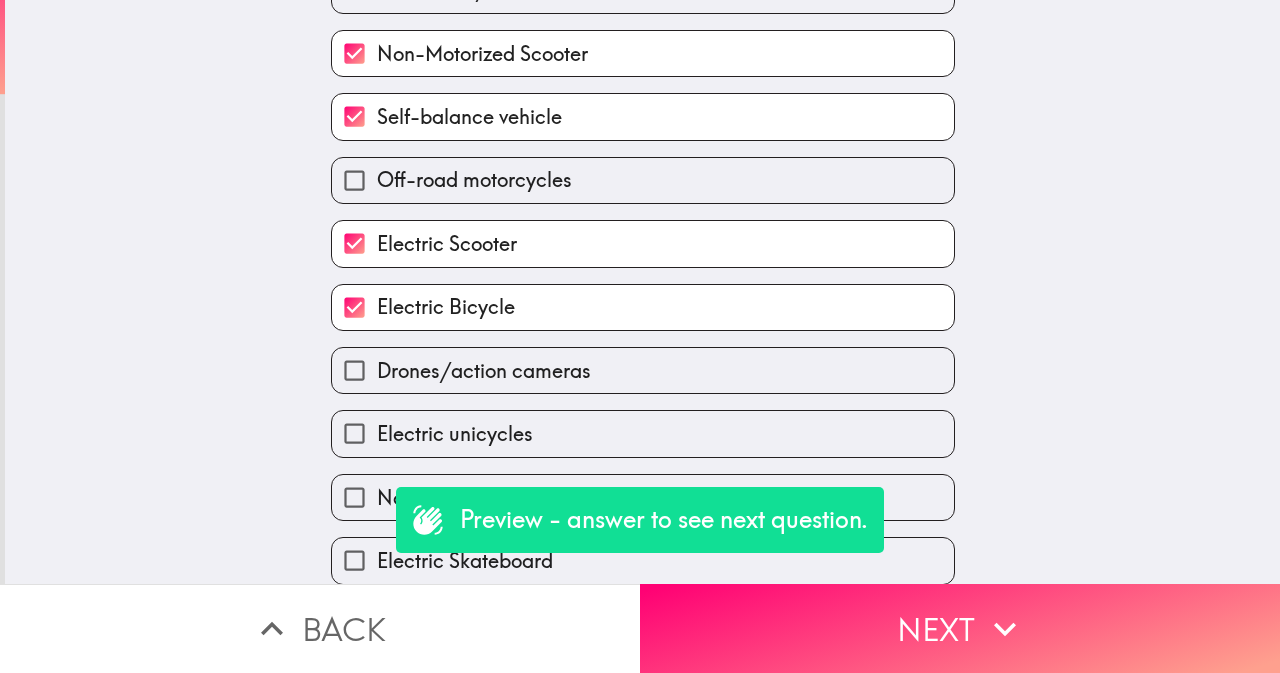 scroll, scrollTop: 400, scrollLeft: 0, axis: vertical 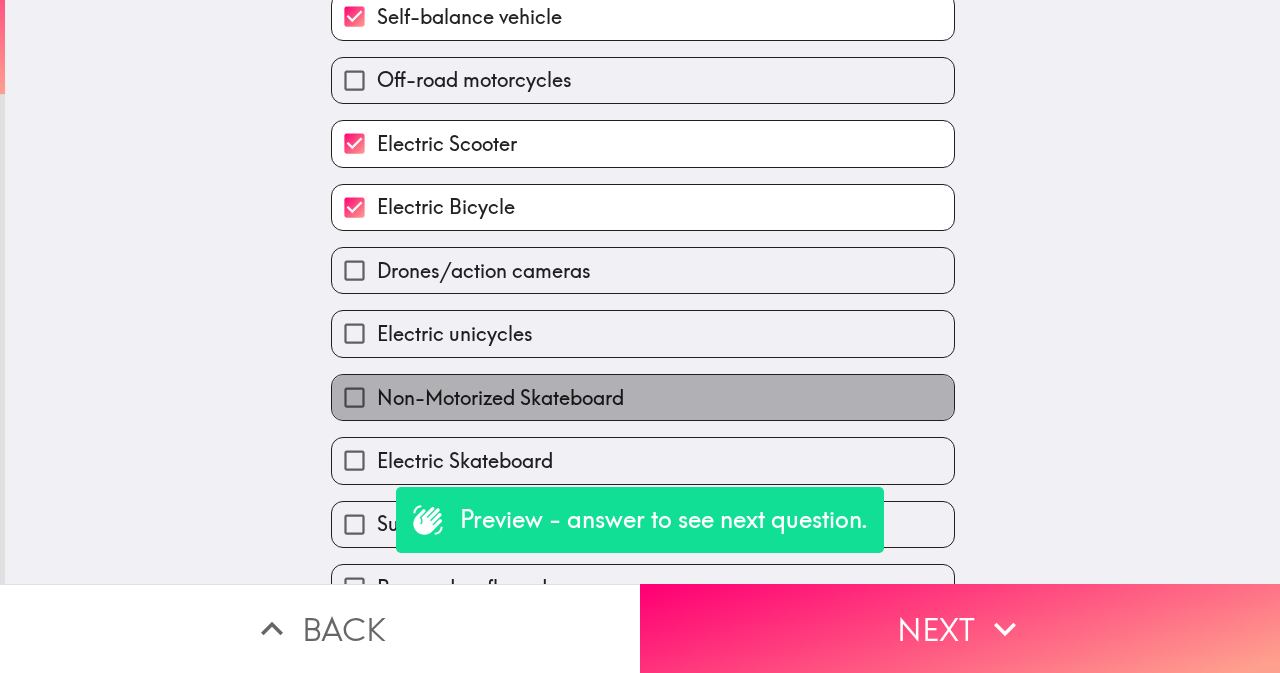 click on "Non-Motorized Skateboard" at bounding box center (500, 398) 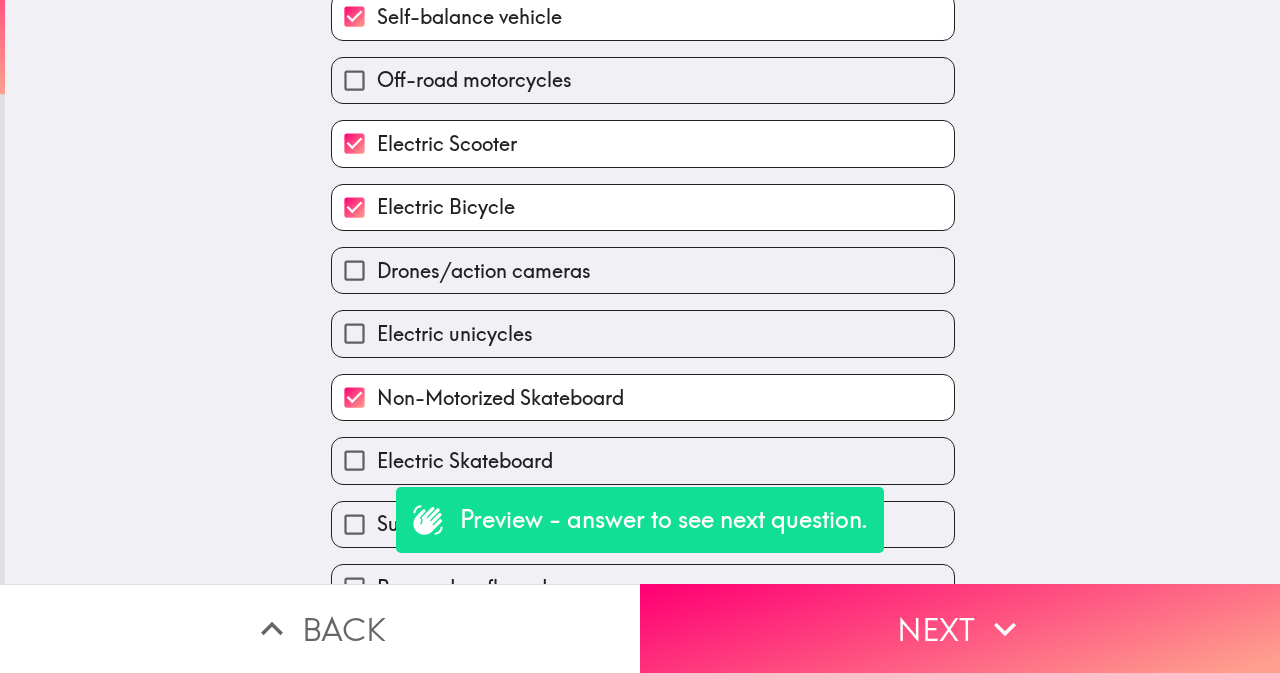 click on "Electric Skateboard" at bounding box center (465, 461) 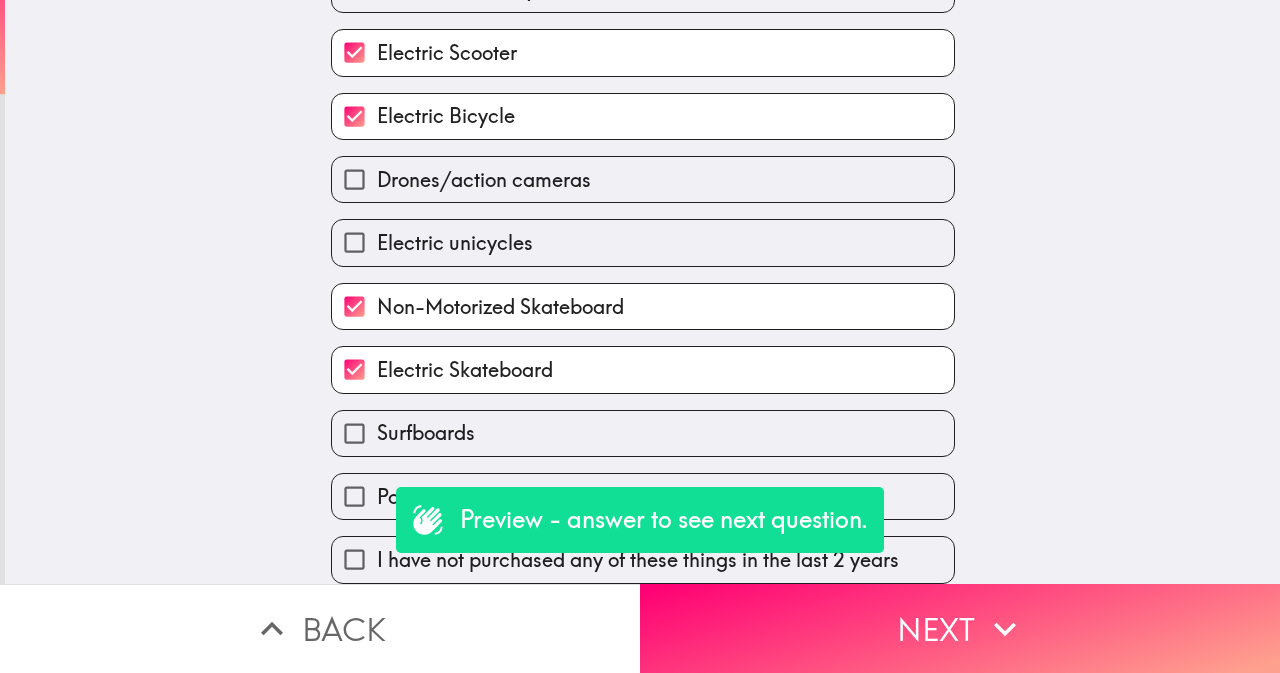 scroll, scrollTop: 515, scrollLeft: 0, axis: vertical 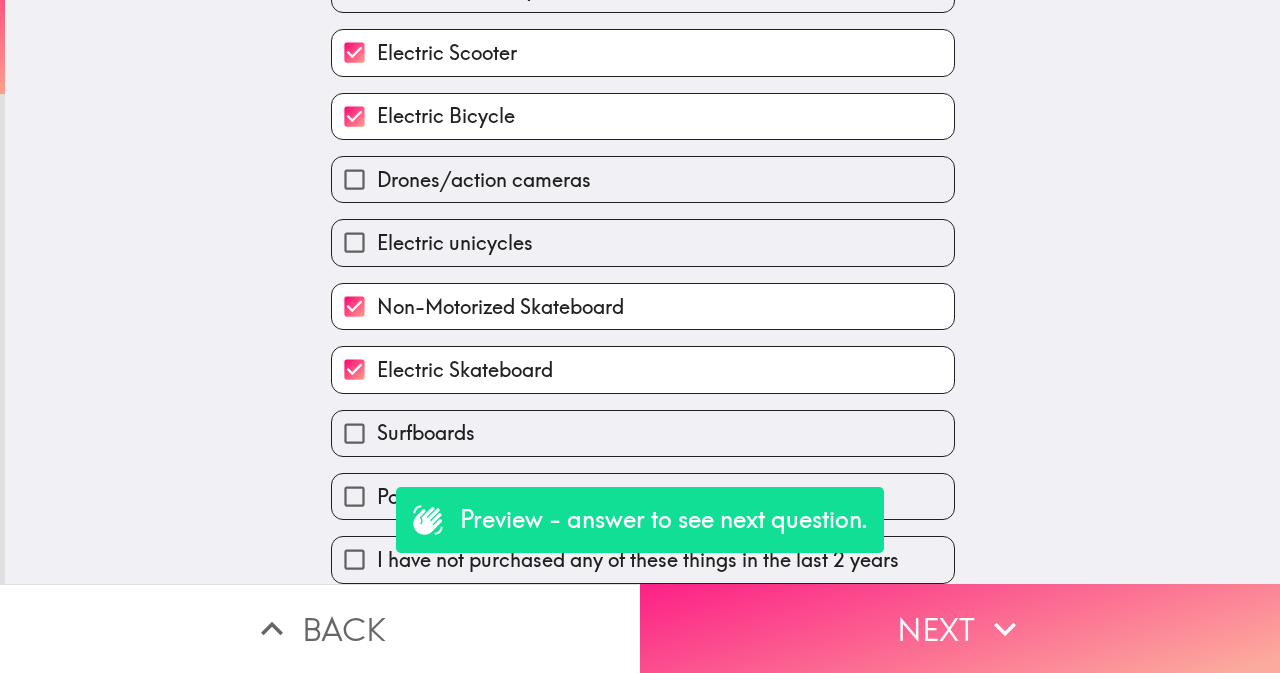 click on "Next" at bounding box center (960, 628) 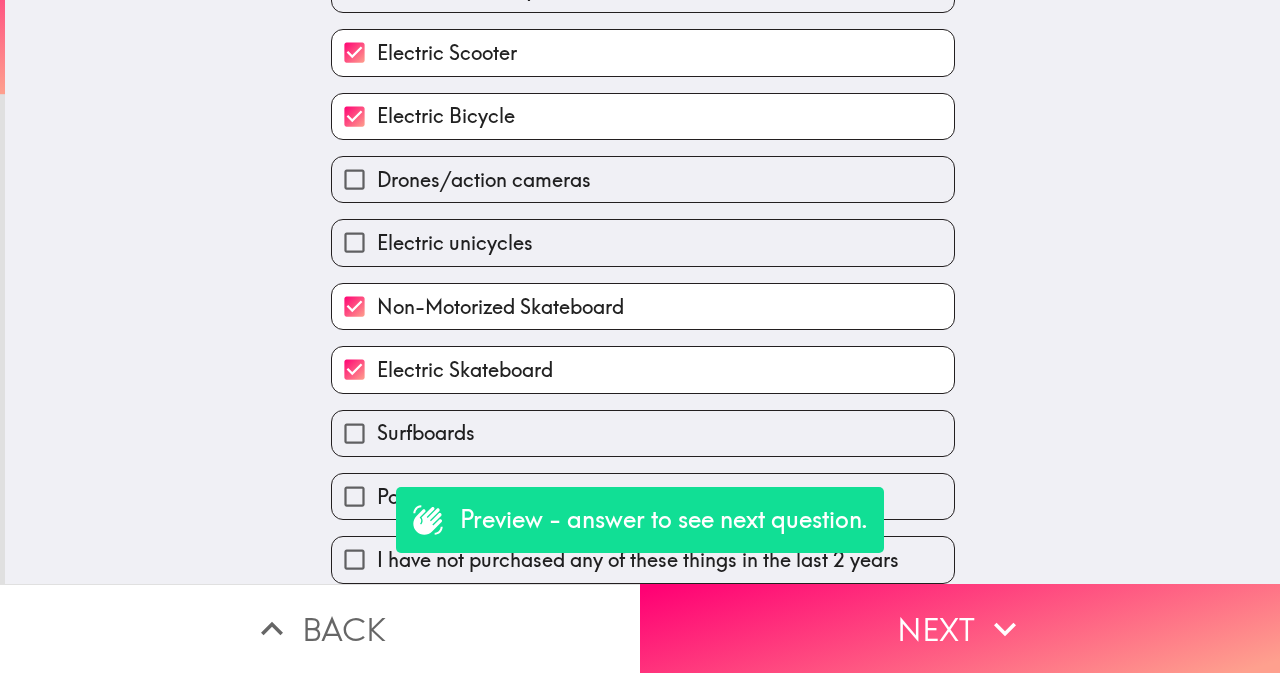 scroll, scrollTop: 0, scrollLeft: 0, axis: both 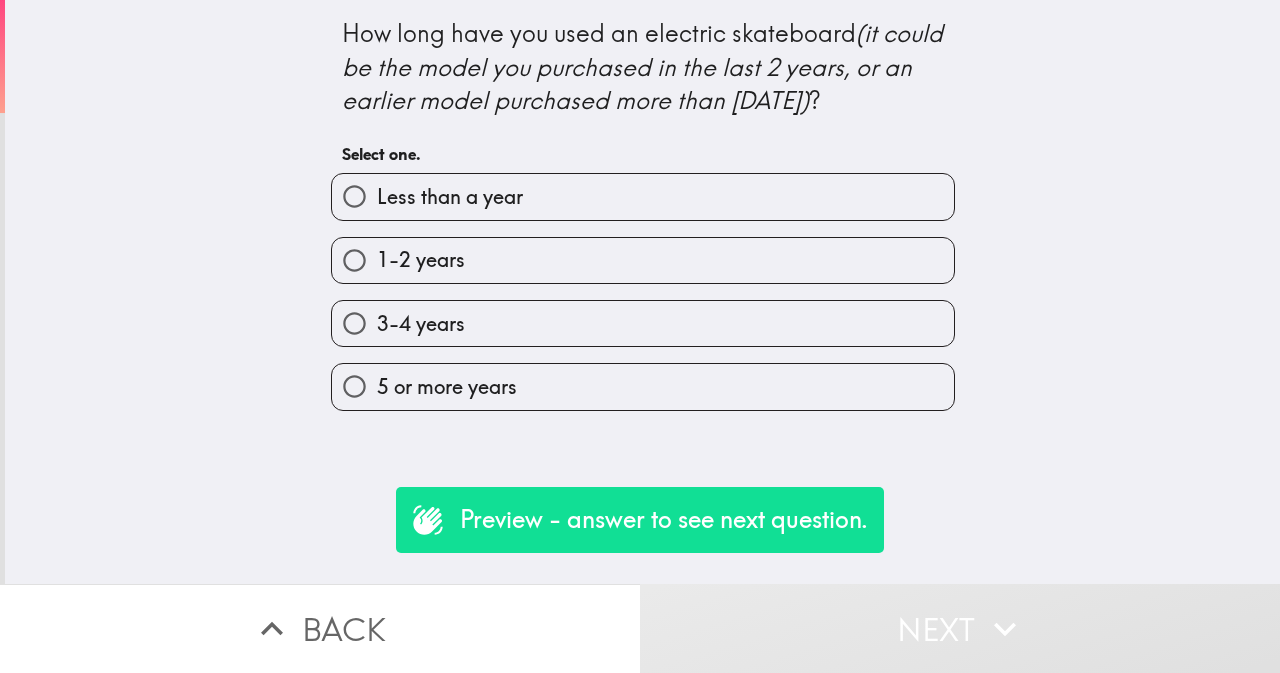 click on "3-4 years" at bounding box center [643, 323] 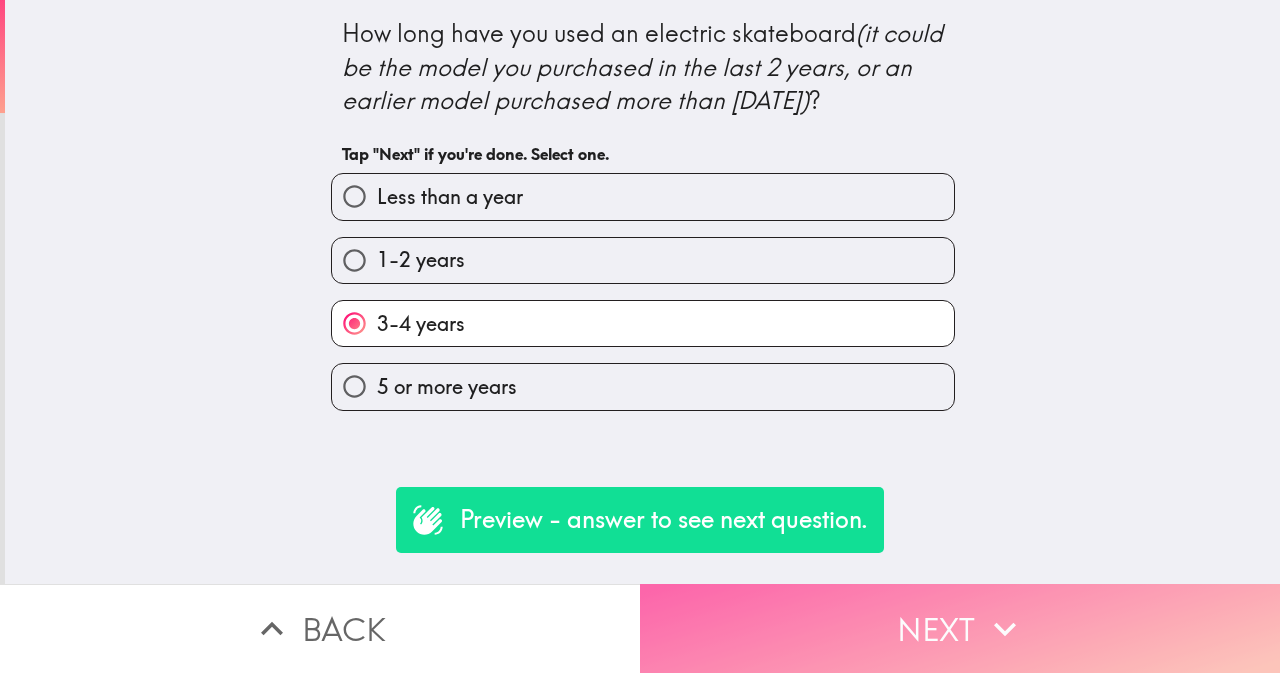 click on "Next" at bounding box center (960, 628) 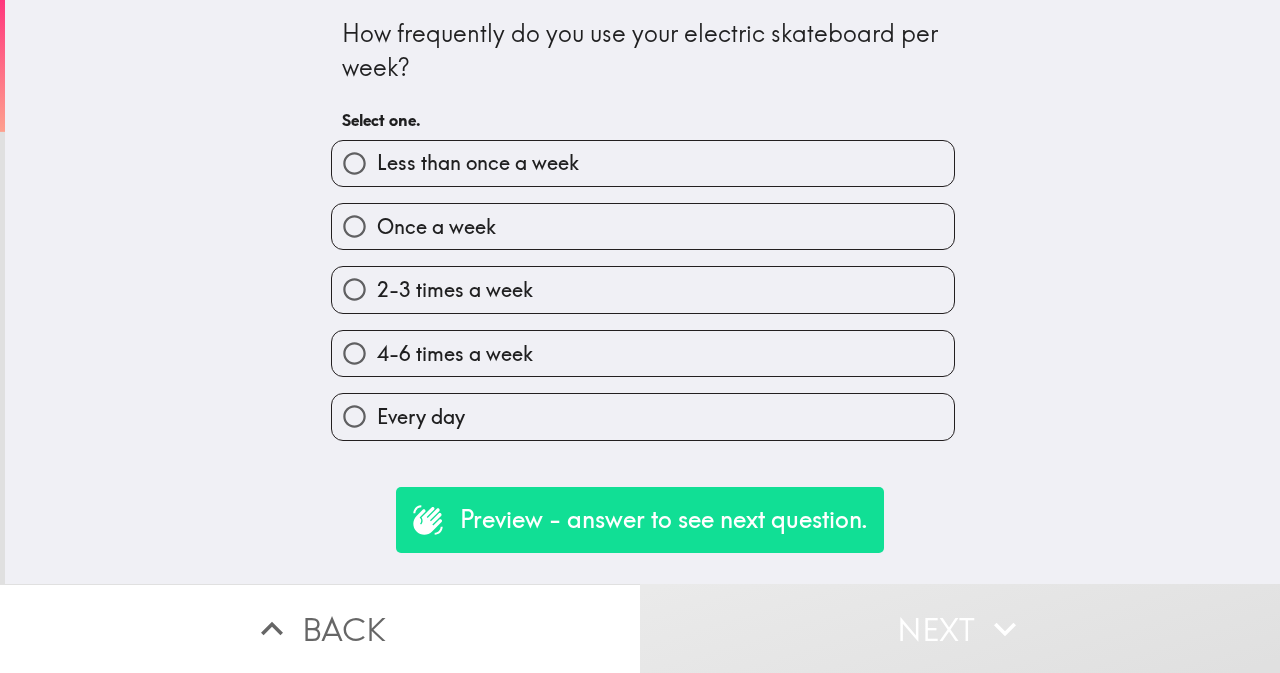 click on "2-3 times a week" at bounding box center (643, 289) 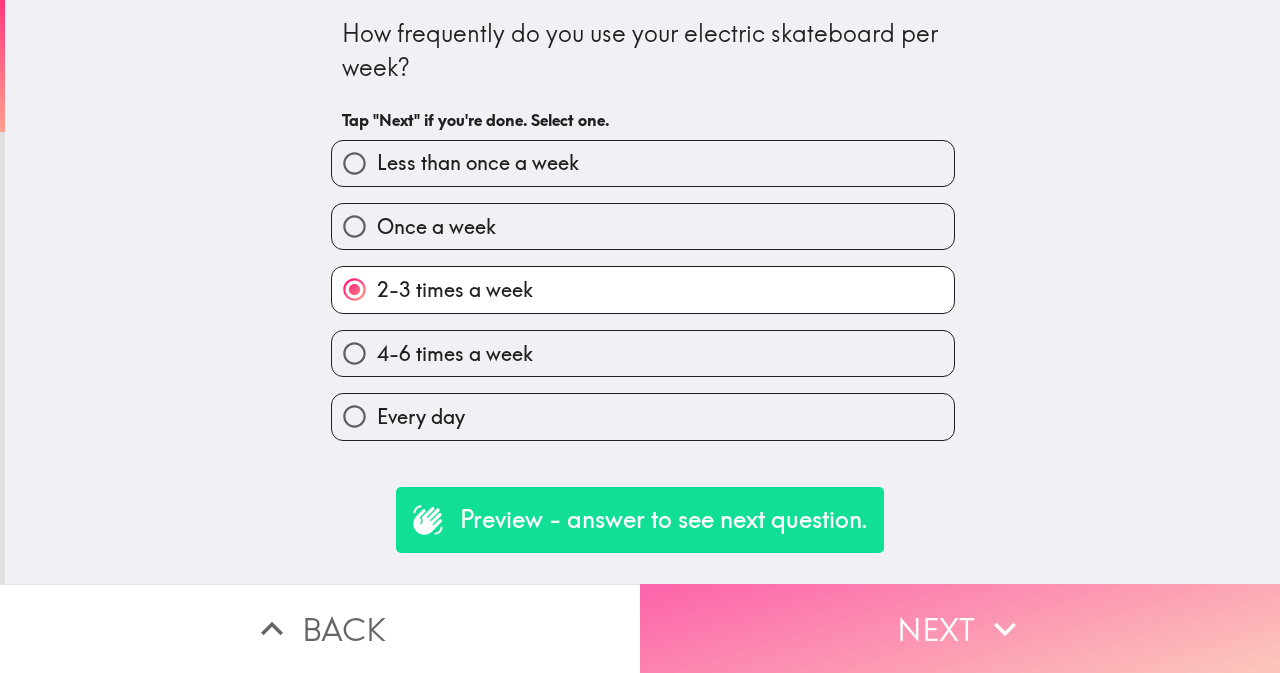 click on "Next" at bounding box center (960, 628) 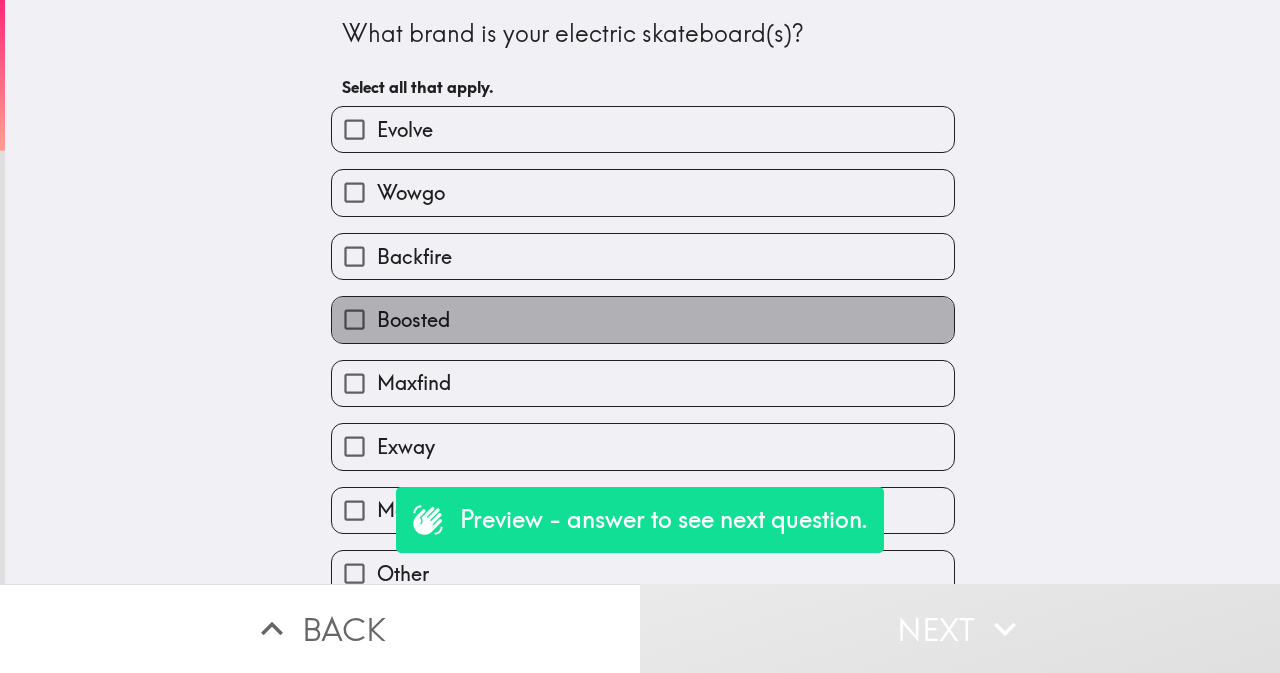 click on "Boosted" at bounding box center (643, 319) 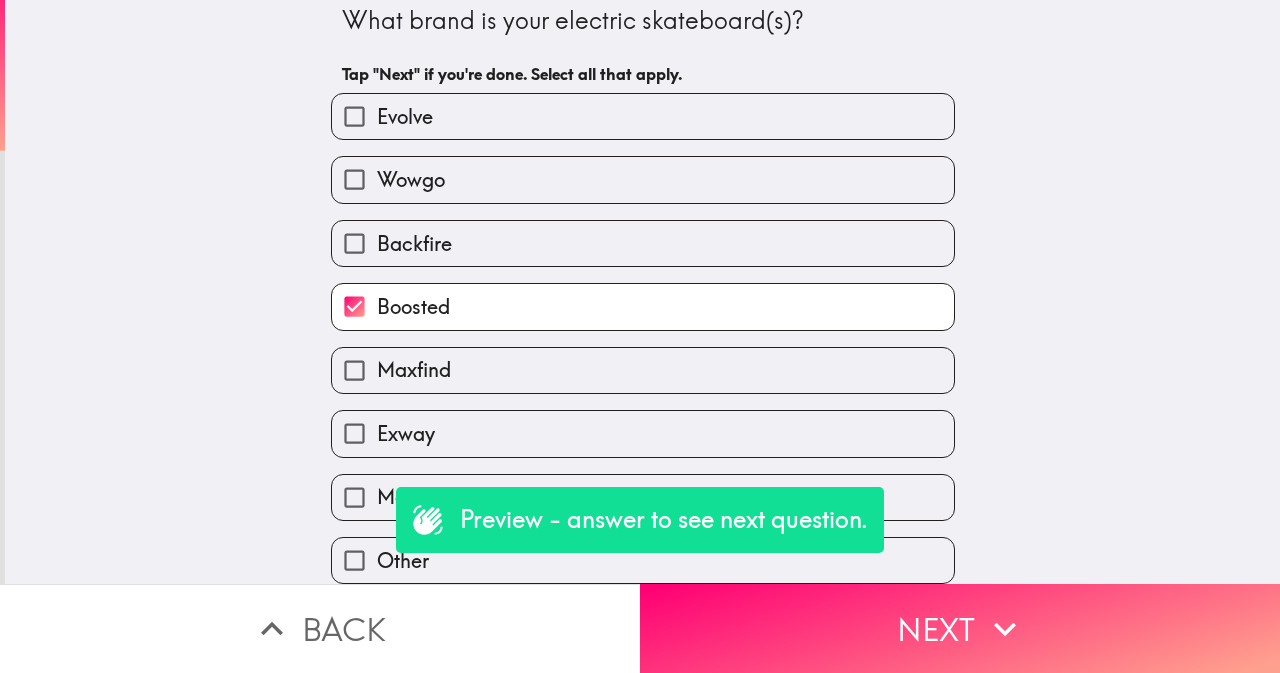 scroll, scrollTop: 33, scrollLeft: 0, axis: vertical 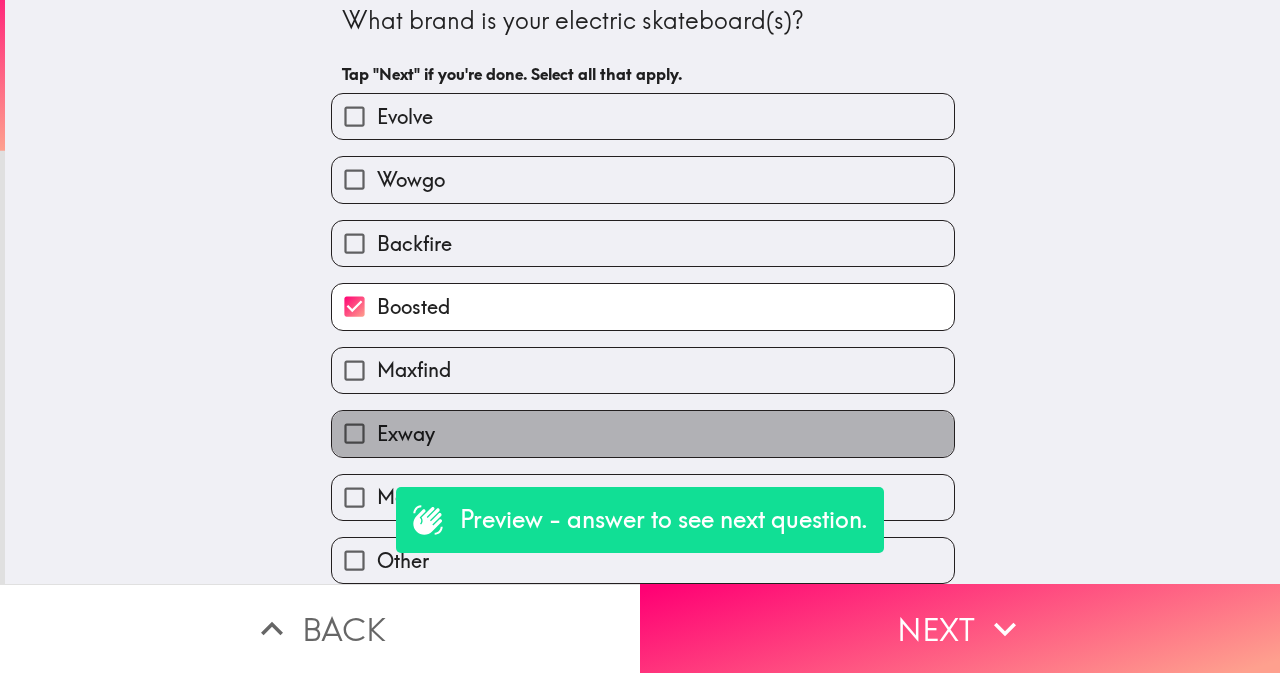 click on "Exway" at bounding box center [643, 433] 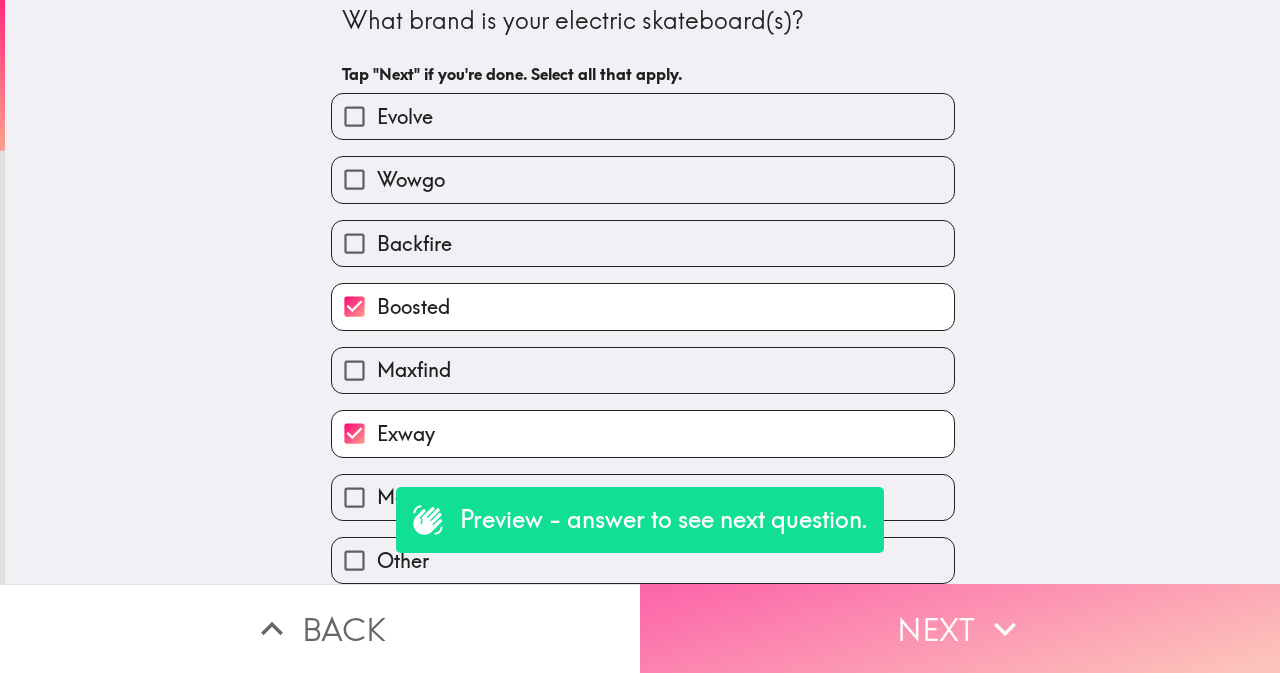 click on "Next" at bounding box center [960, 628] 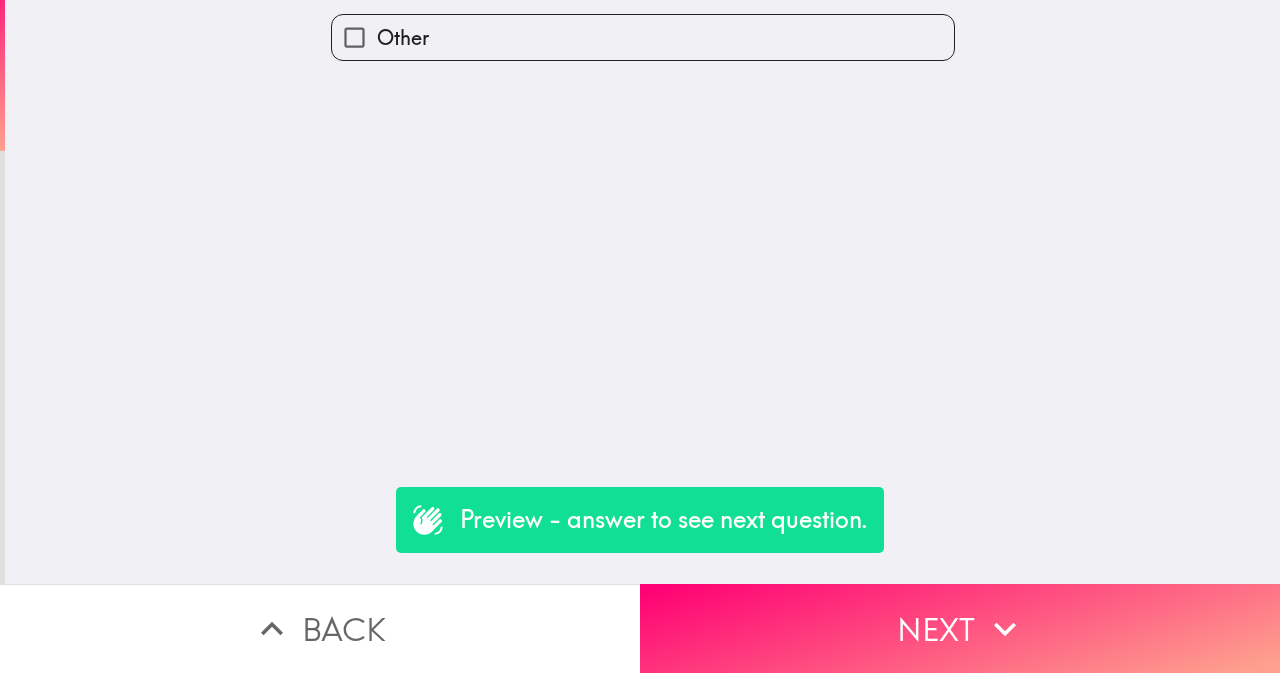 scroll, scrollTop: 0, scrollLeft: 0, axis: both 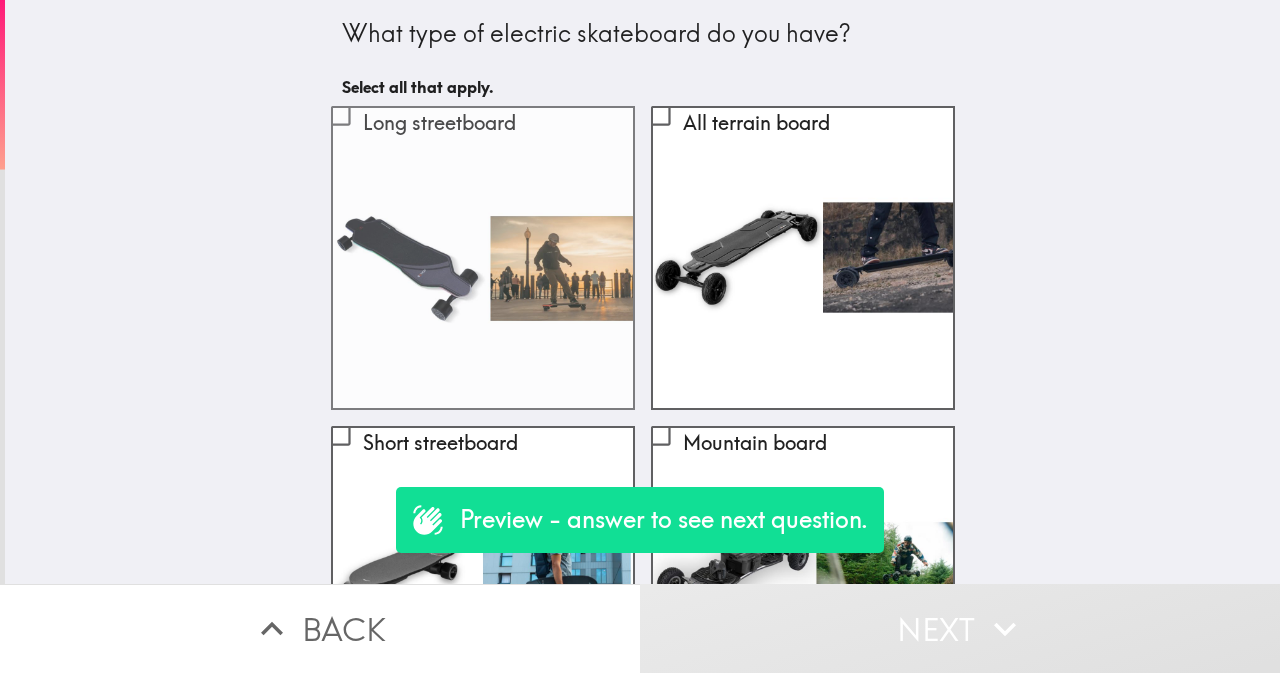 click on "Long streetboard" at bounding box center [340, 115] 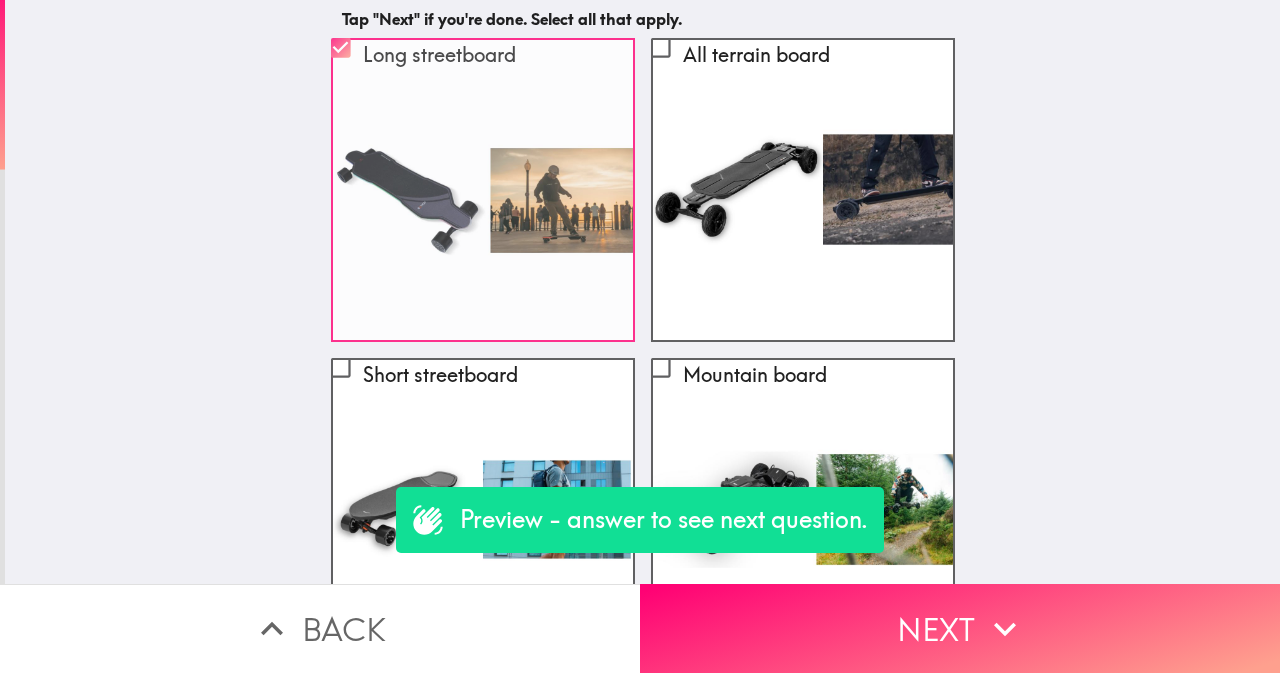 scroll, scrollTop: 100, scrollLeft: 0, axis: vertical 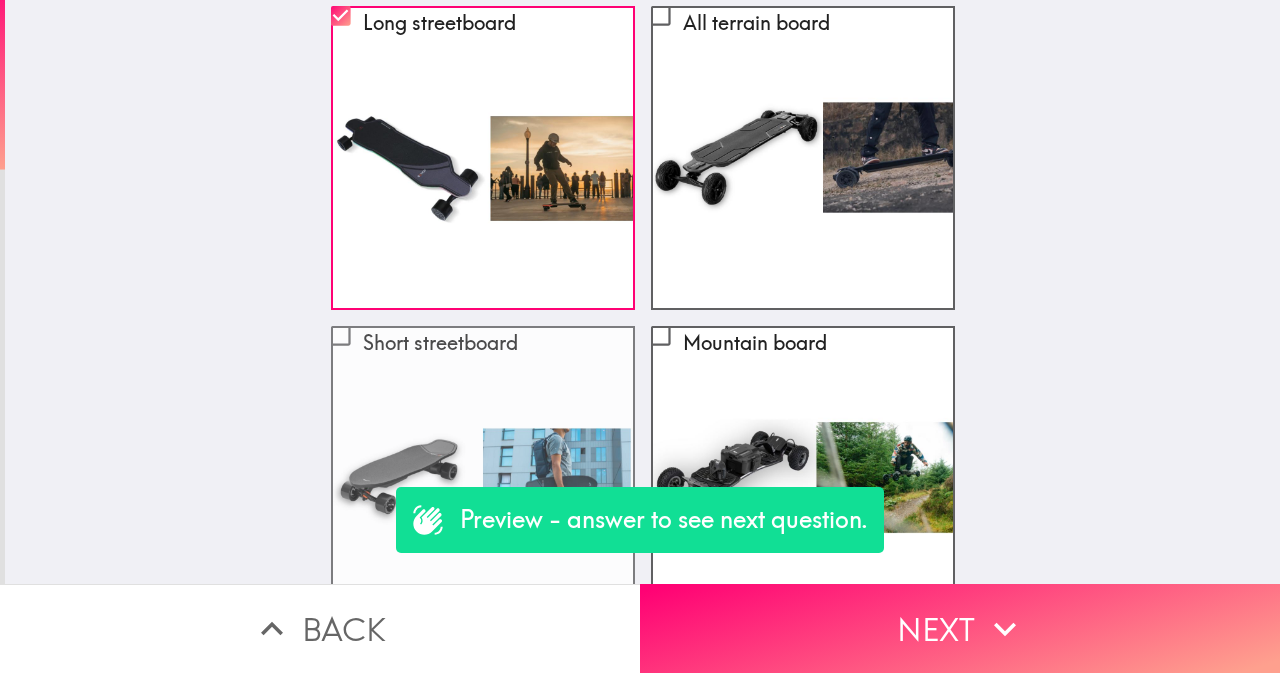 click on "Short streetboard" at bounding box center (483, 347) 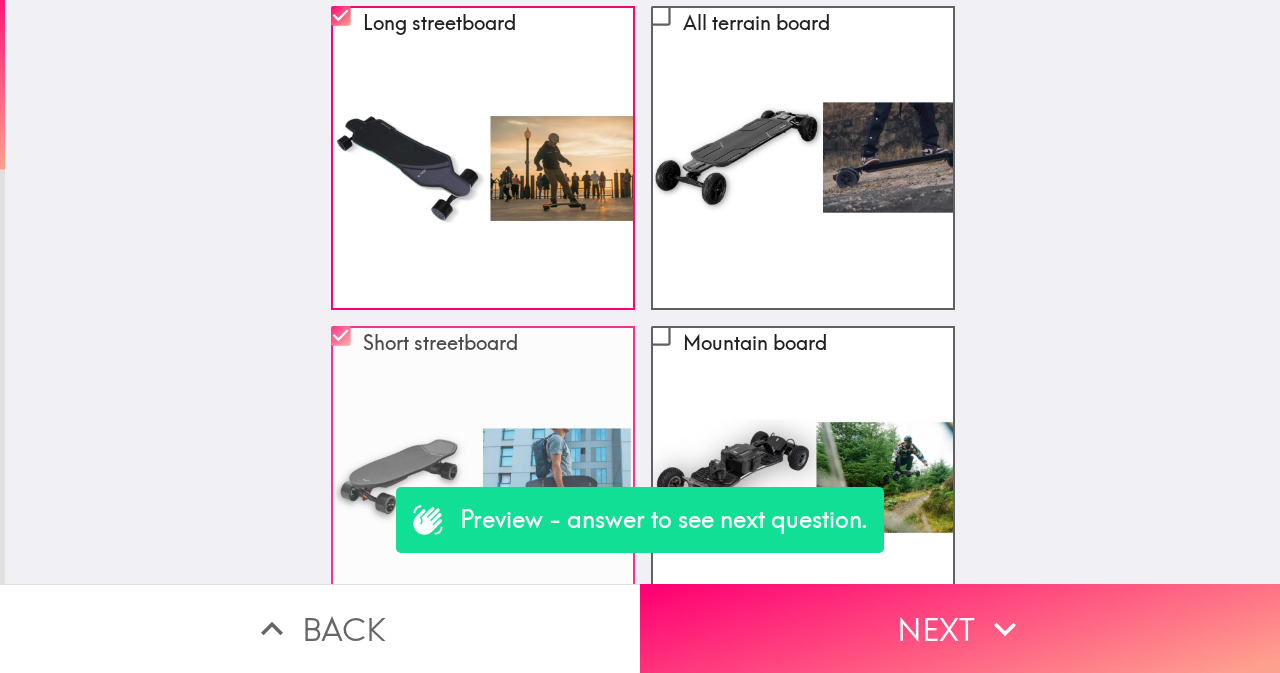 scroll, scrollTop: 224, scrollLeft: 0, axis: vertical 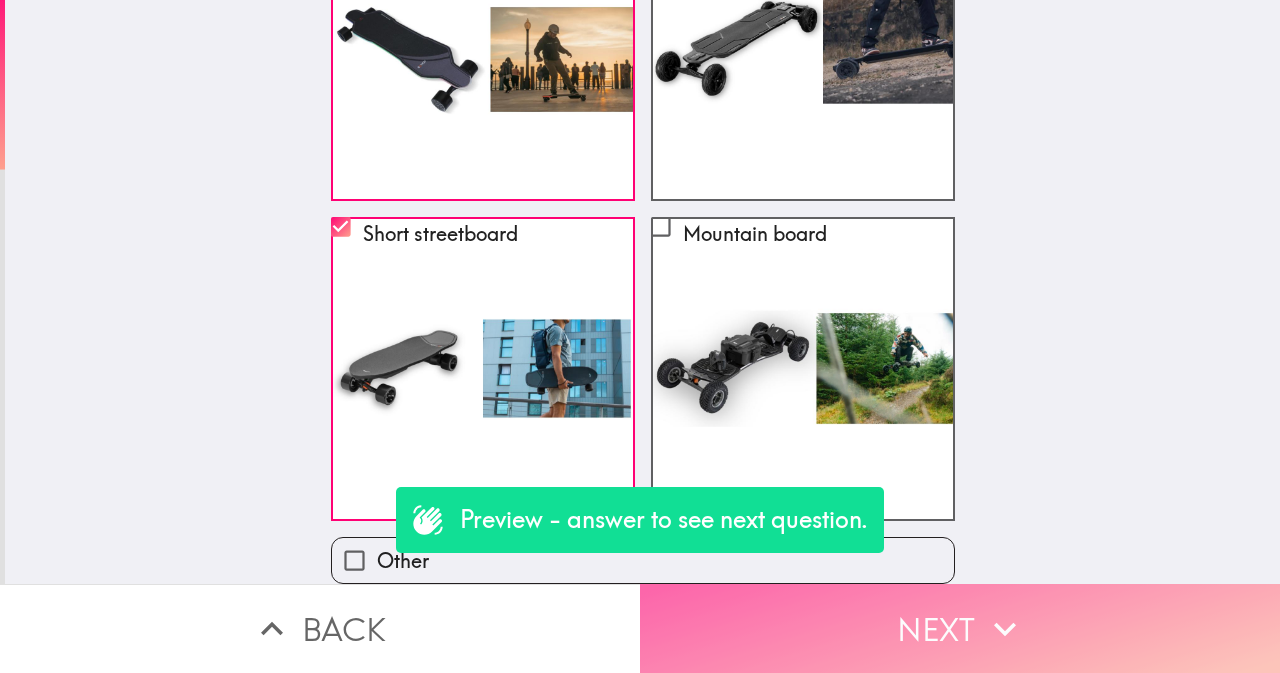 click on "Next" at bounding box center (960, 628) 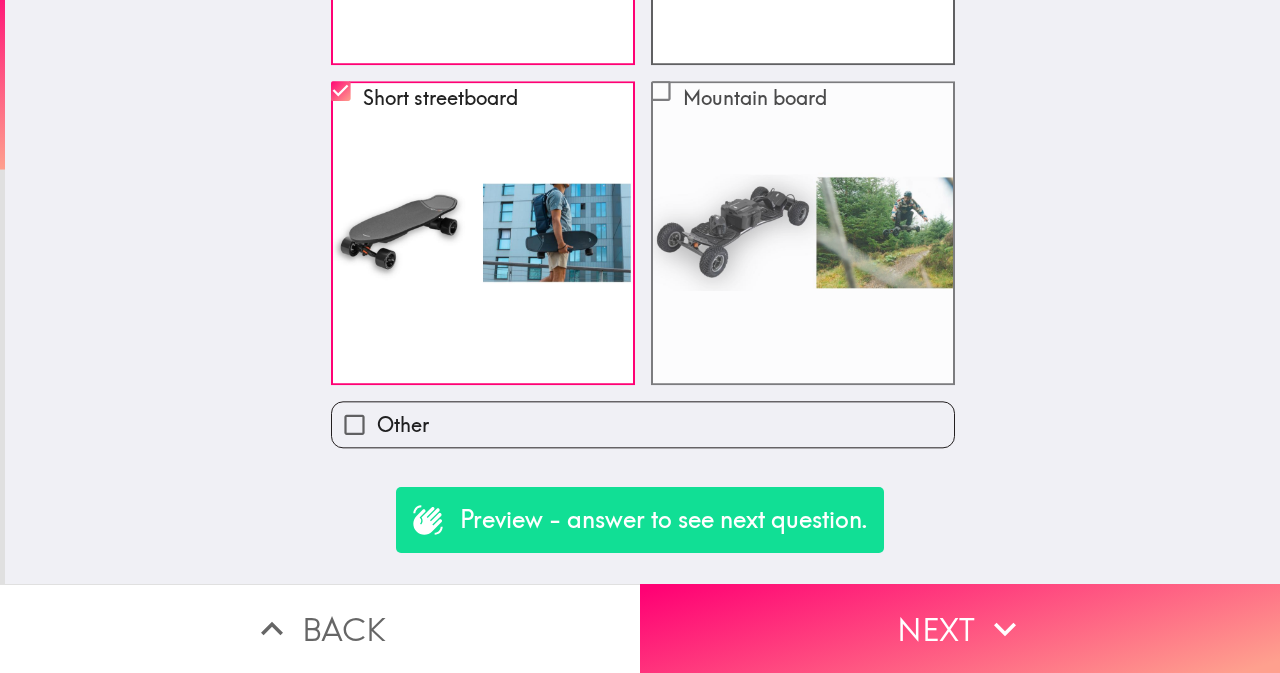 scroll, scrollTop: 0, scrollLeft: 0, axis: both 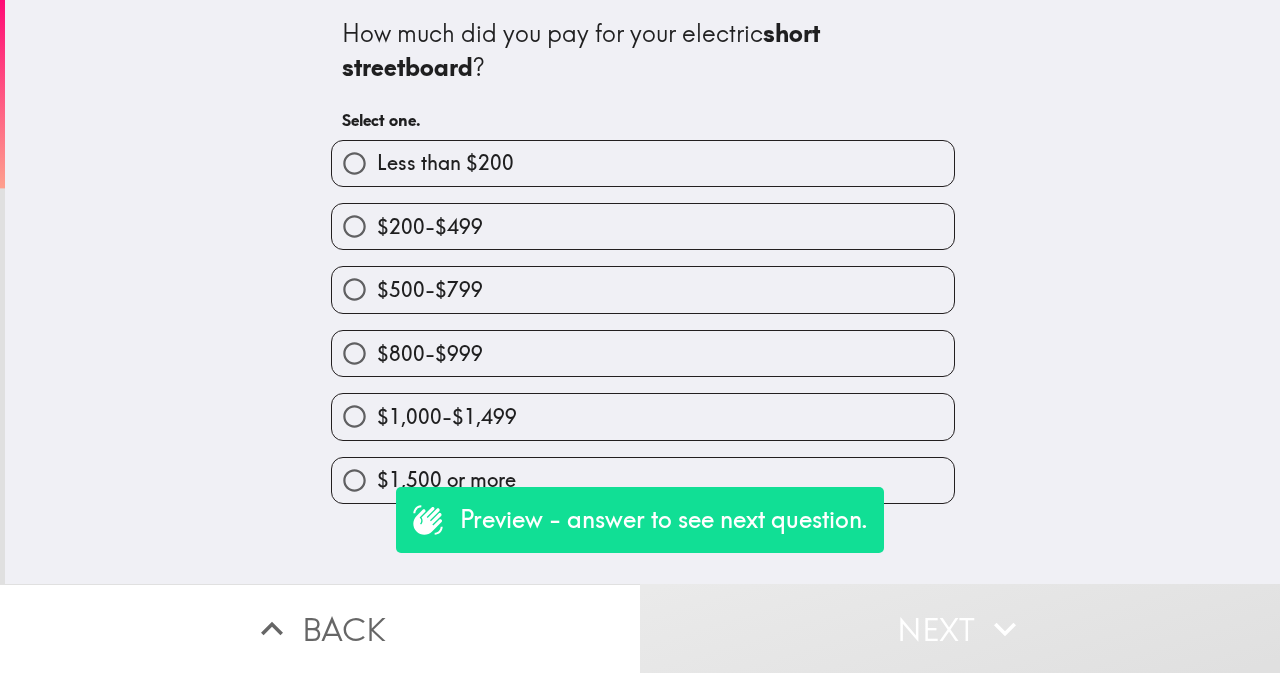 click on "$500-$799" at bounding box center (643, 289) 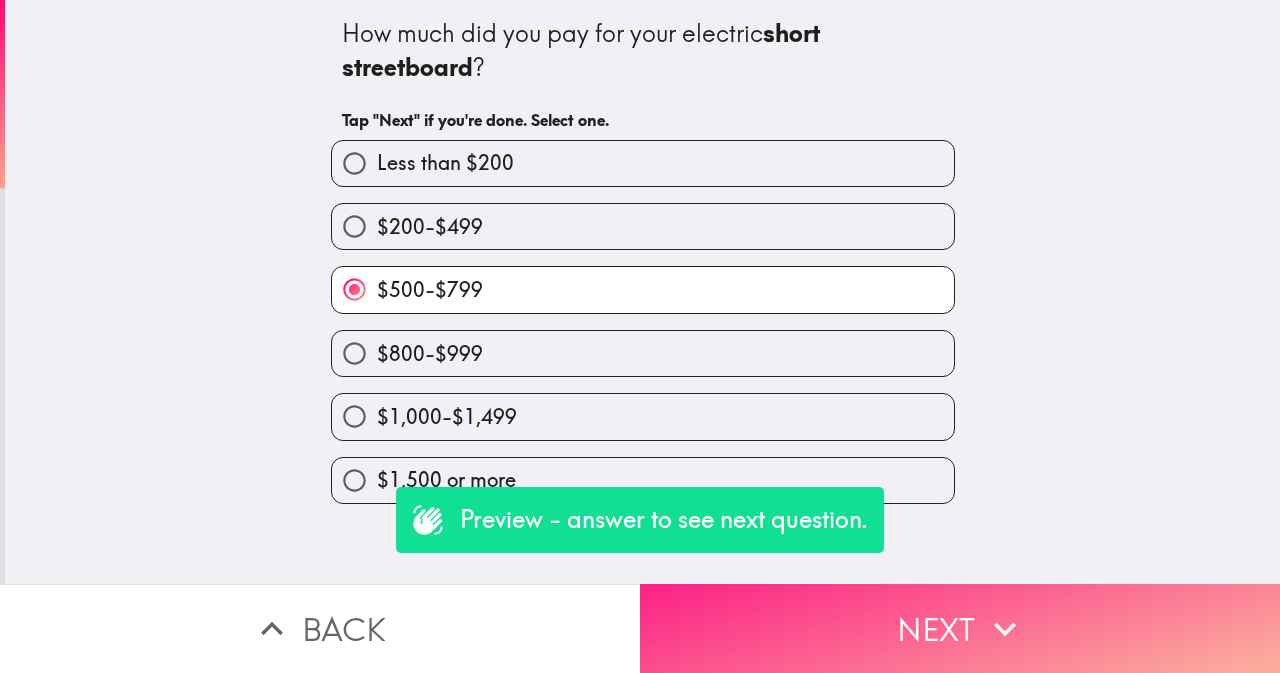 click on "Next" at bounding box center (960, 628) 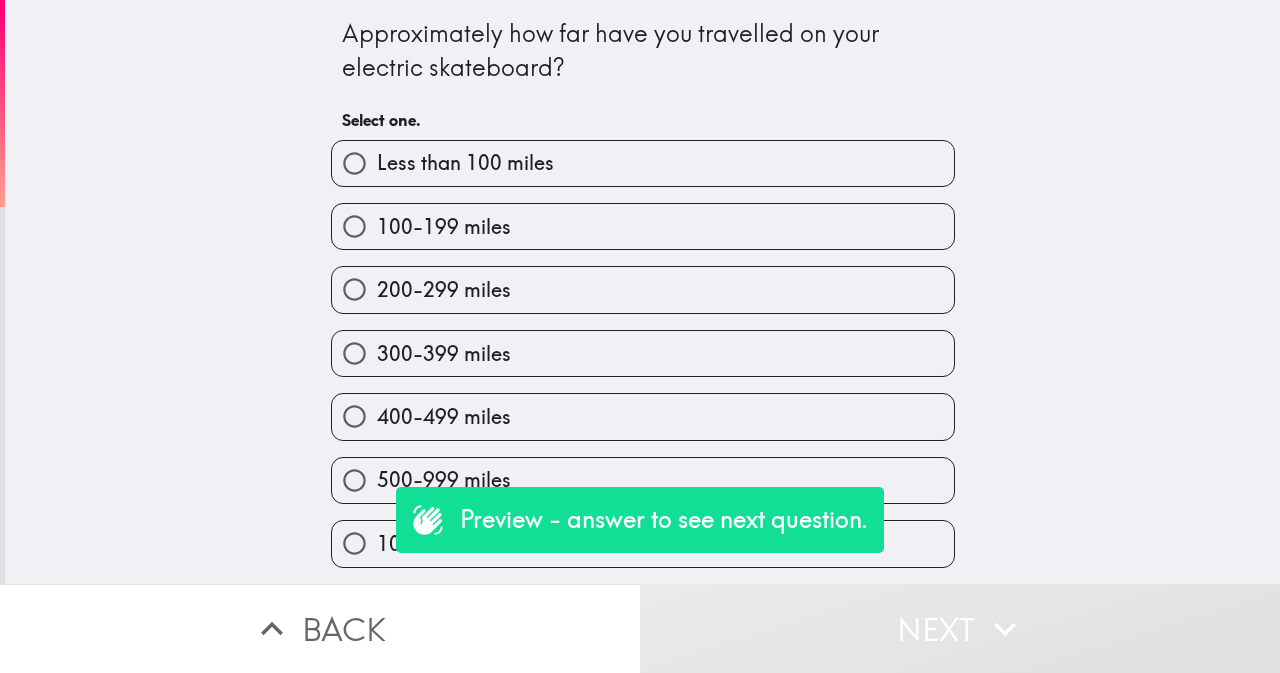 click on "300-399 miles" at bounding box center (643, 353) 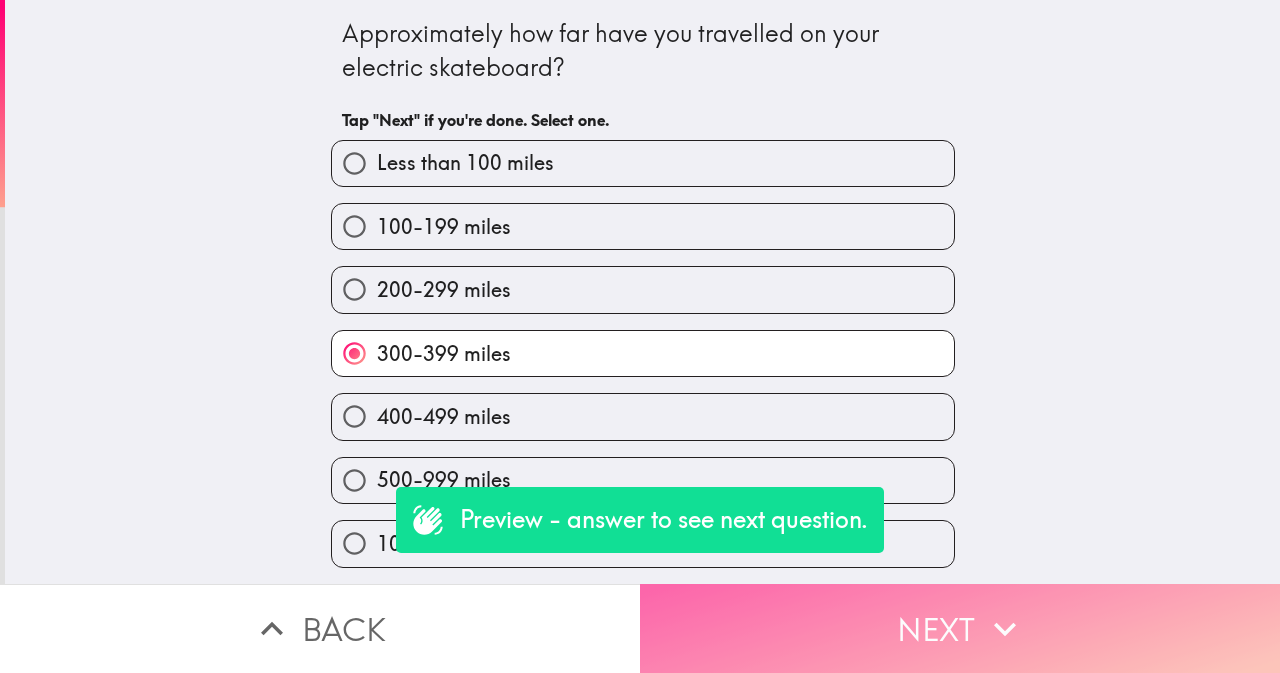 click on "Next" at bounding box center (960, 628) 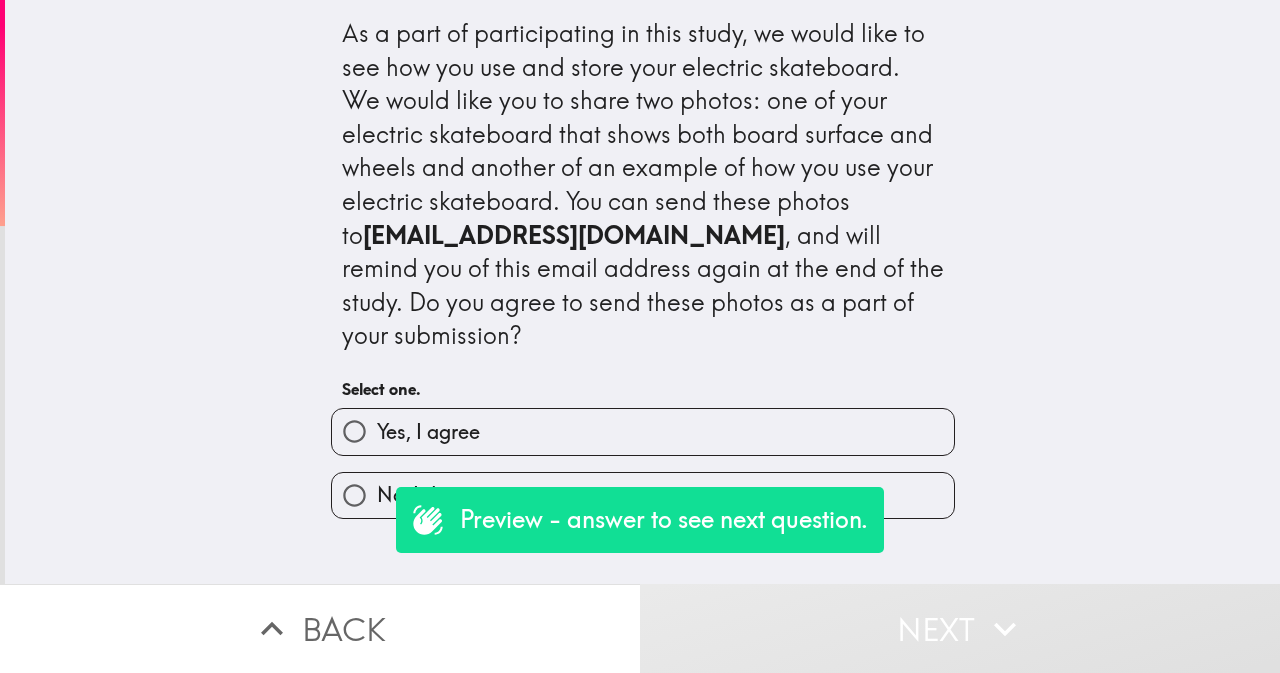 click on "Yes, I agree" at bounding box center [643, 431] 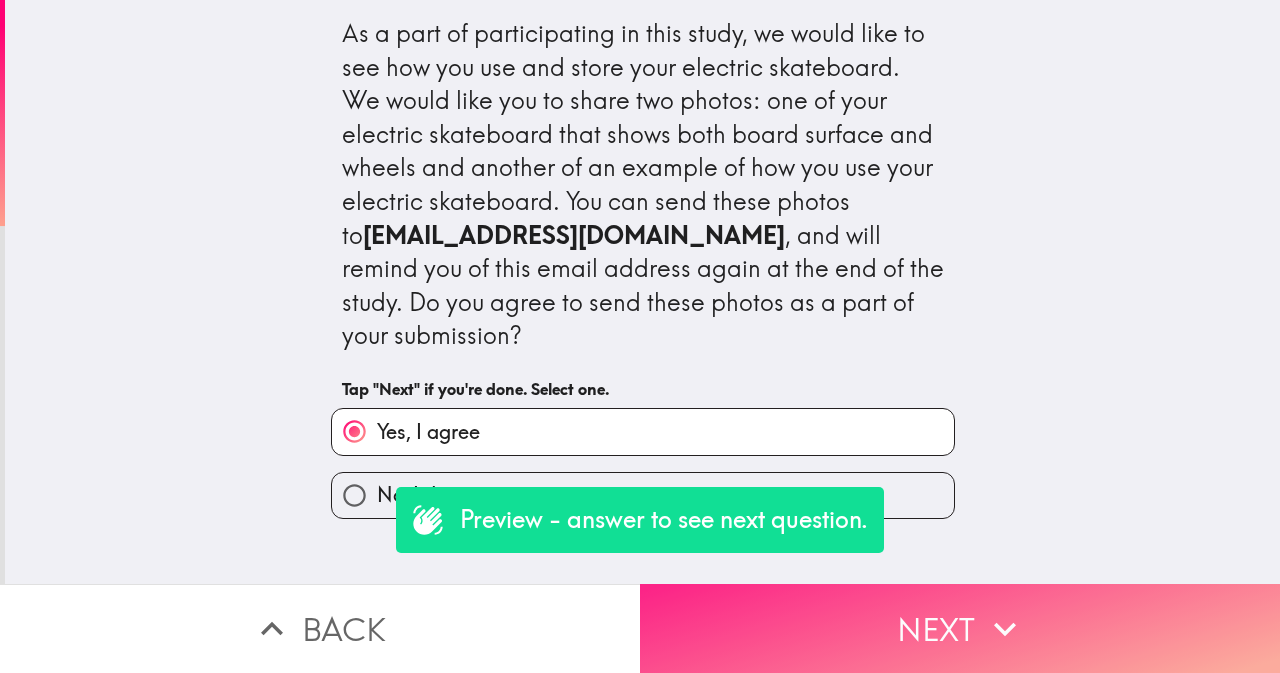 click 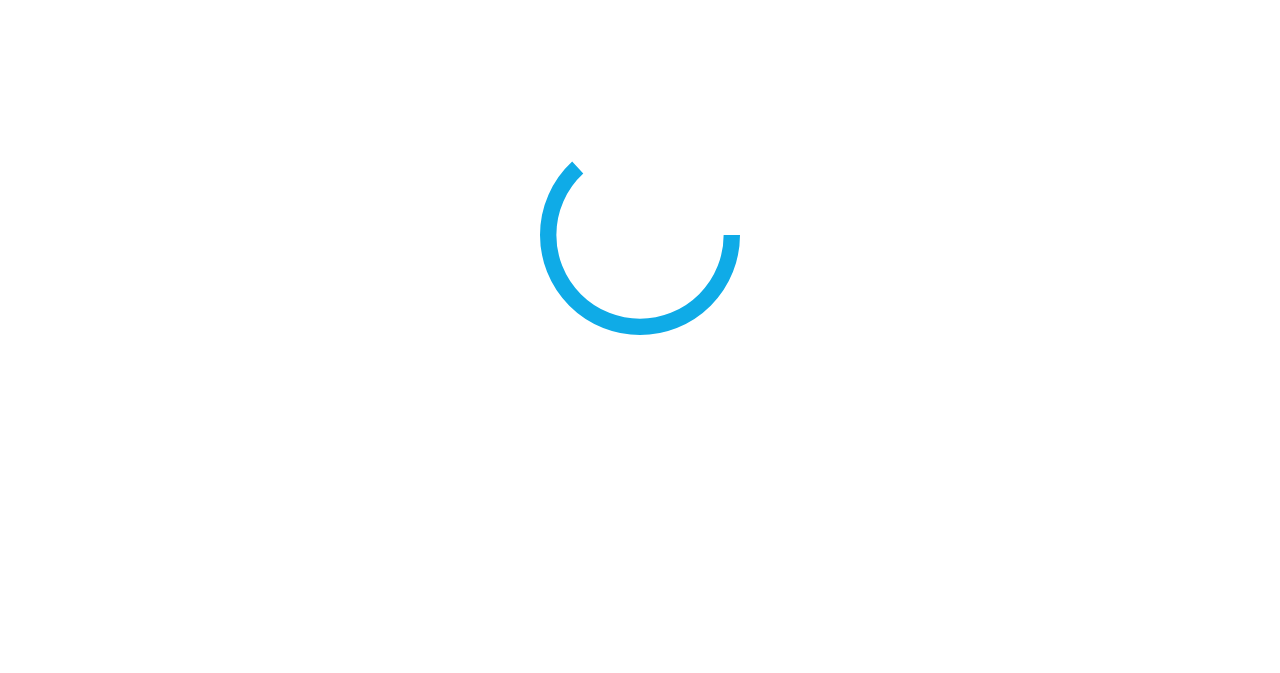 scroll, scrollTop: 0, scrollLeft: 0, axis: both 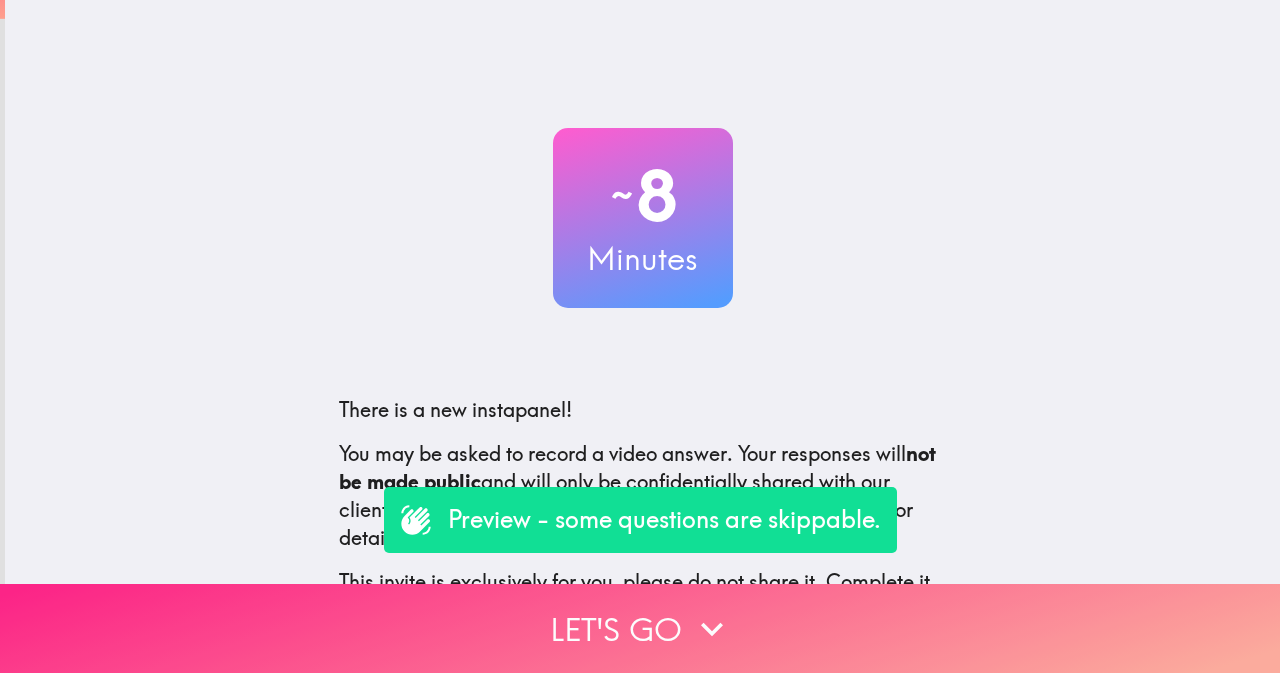 click on "Let's go" at bounding box center [640, 628] 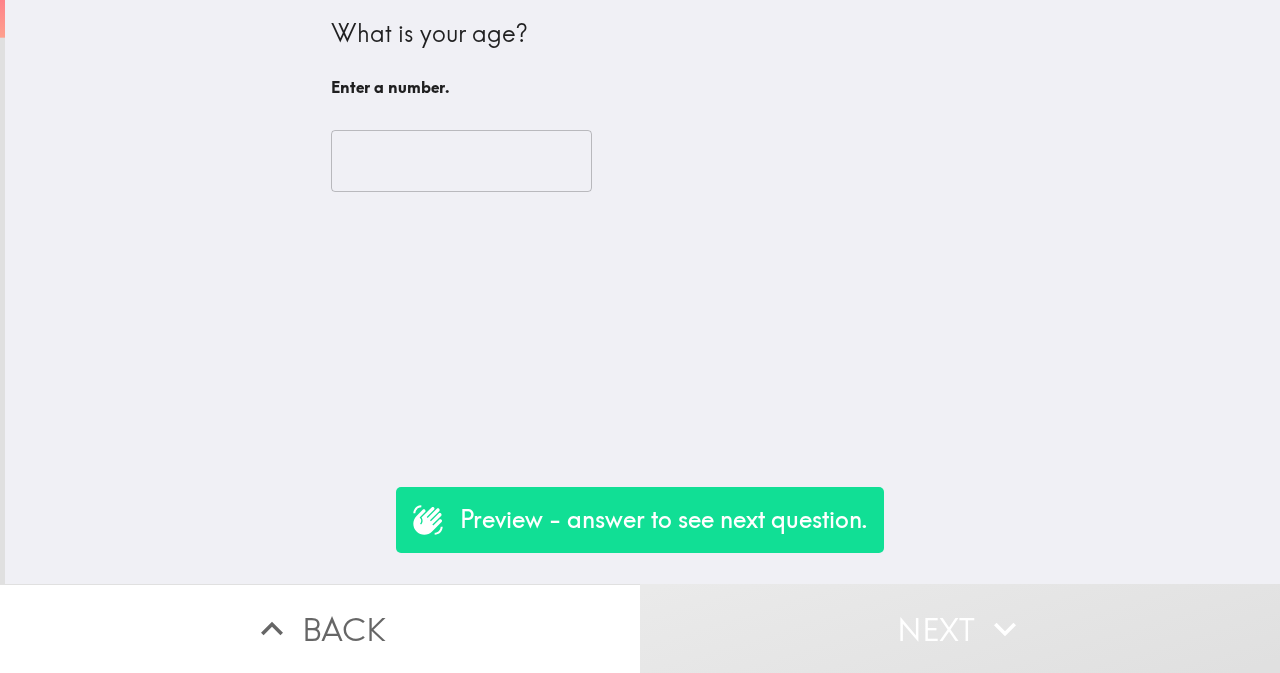 click at bounding box center [461, 161] 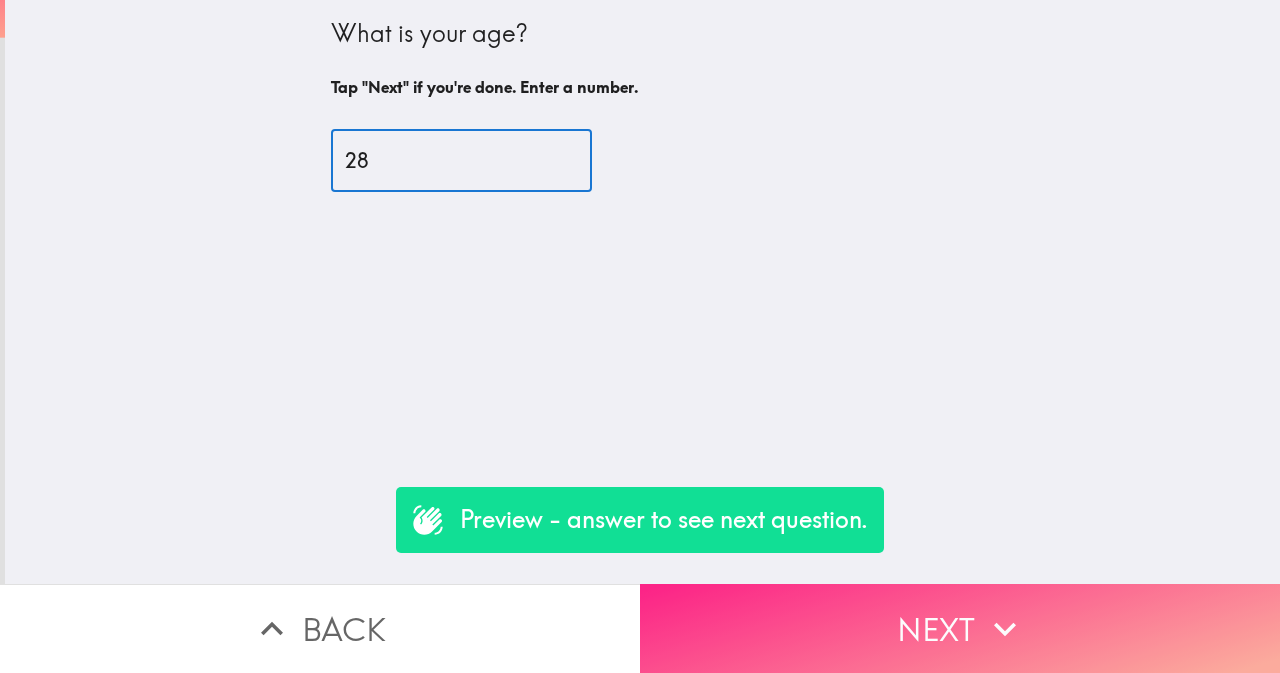 type on "28" 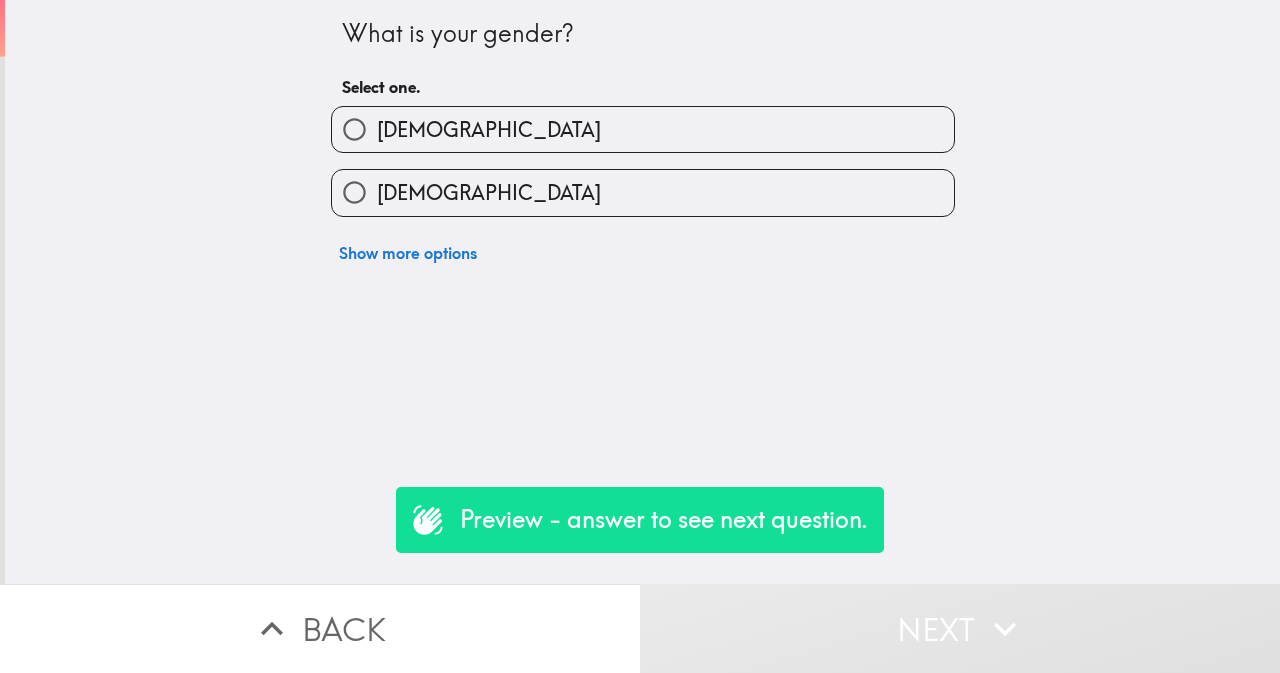 click on "[DEMOGRAPHIC_DATA]" at bounding box center (643, 192) 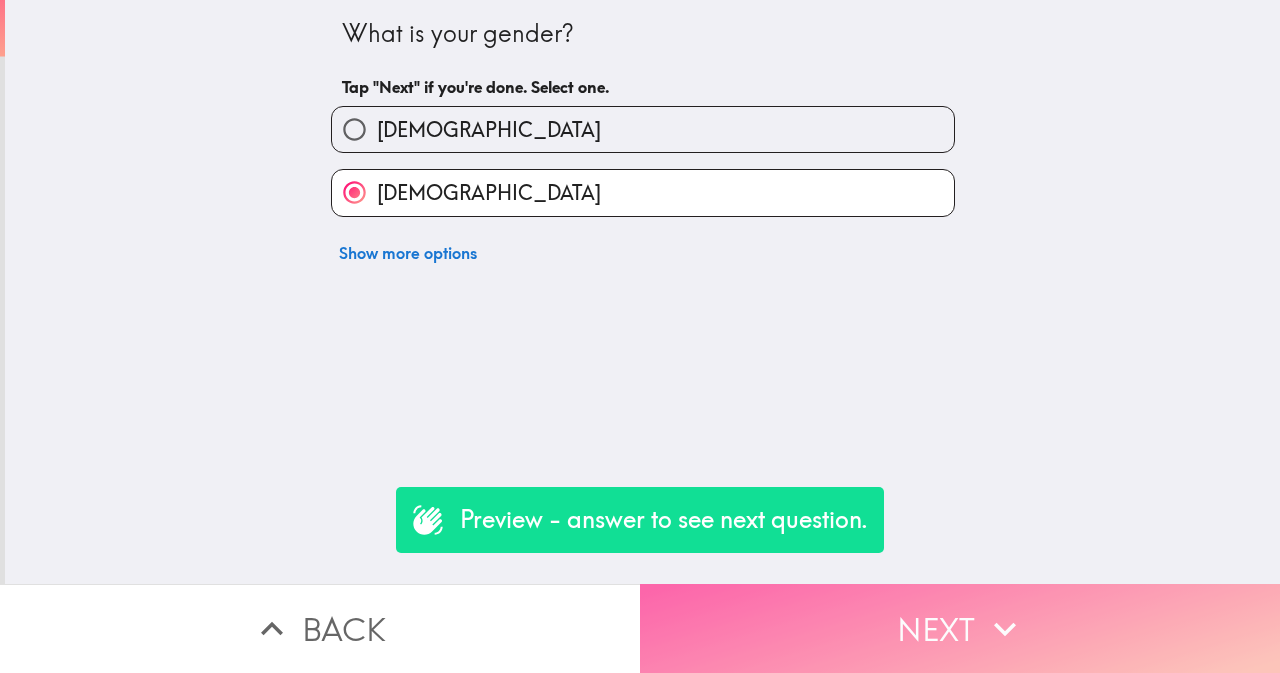 click on "Next" at bounding box center (960, 628) 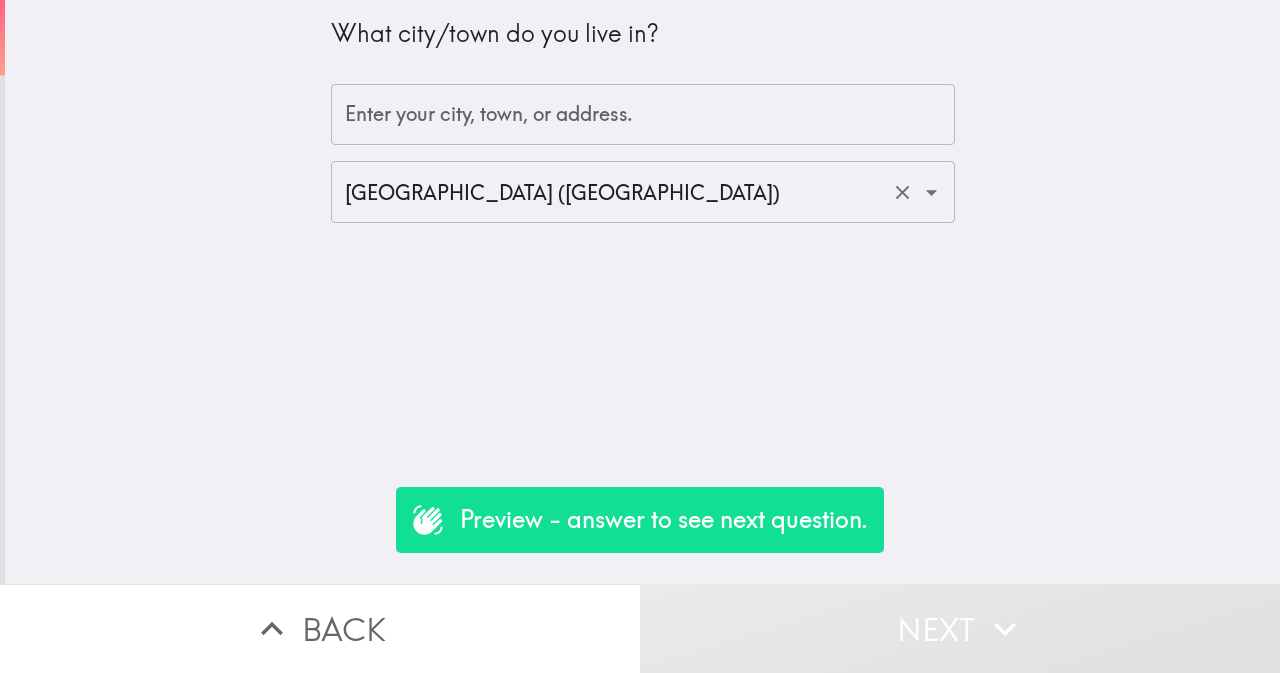 click 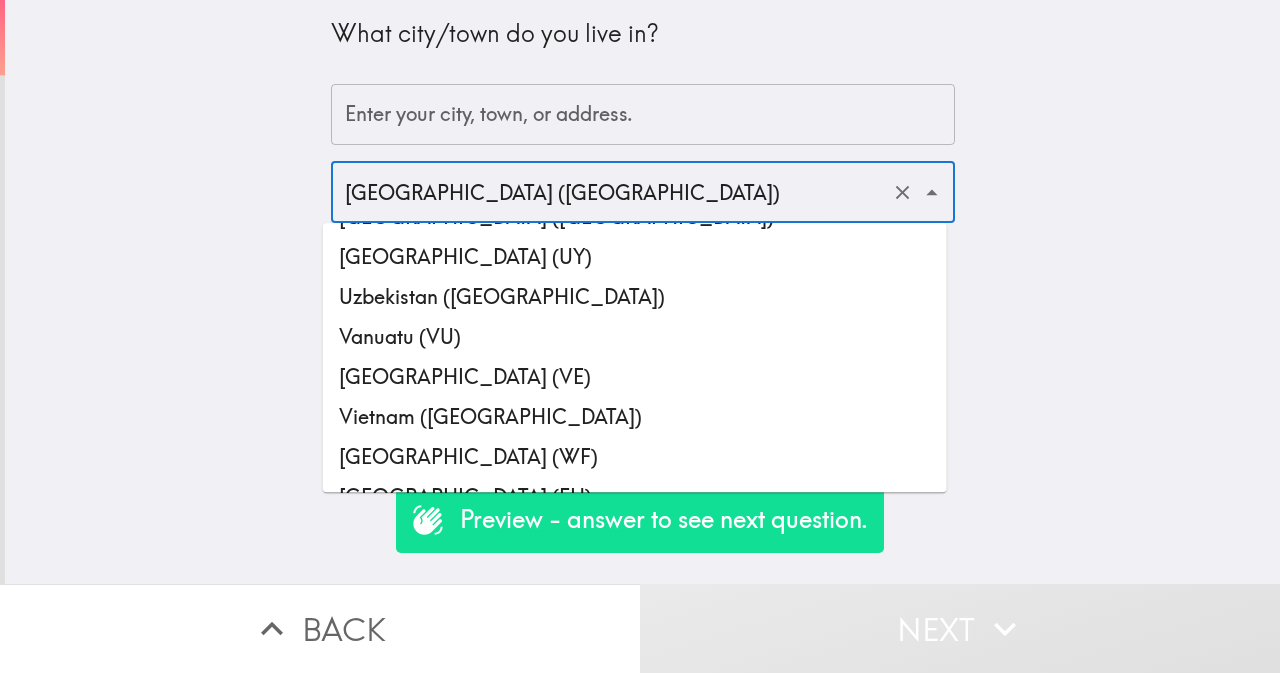 scroll, scrollTop: 9346, scrollLeft: 0, axis: vertical 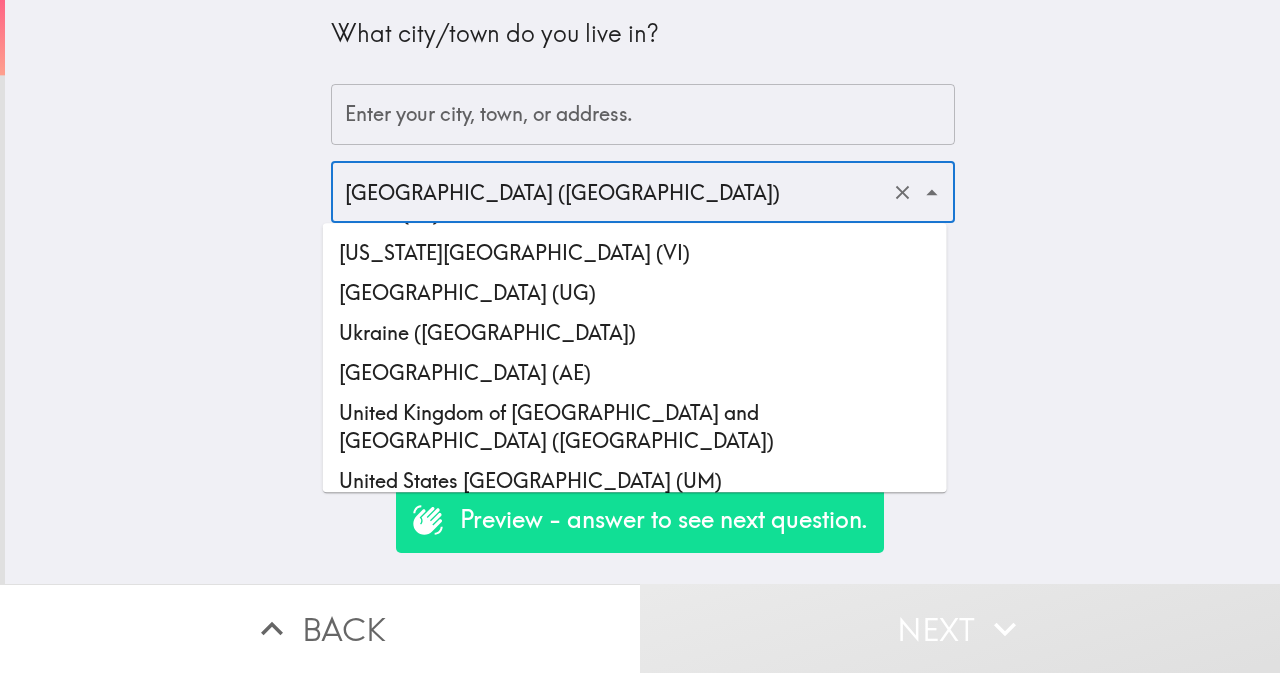click on "[GEOGRAPHIC_DATA] ([GEOGRAPHIC_DATA])" at bounding box center (635, 521) 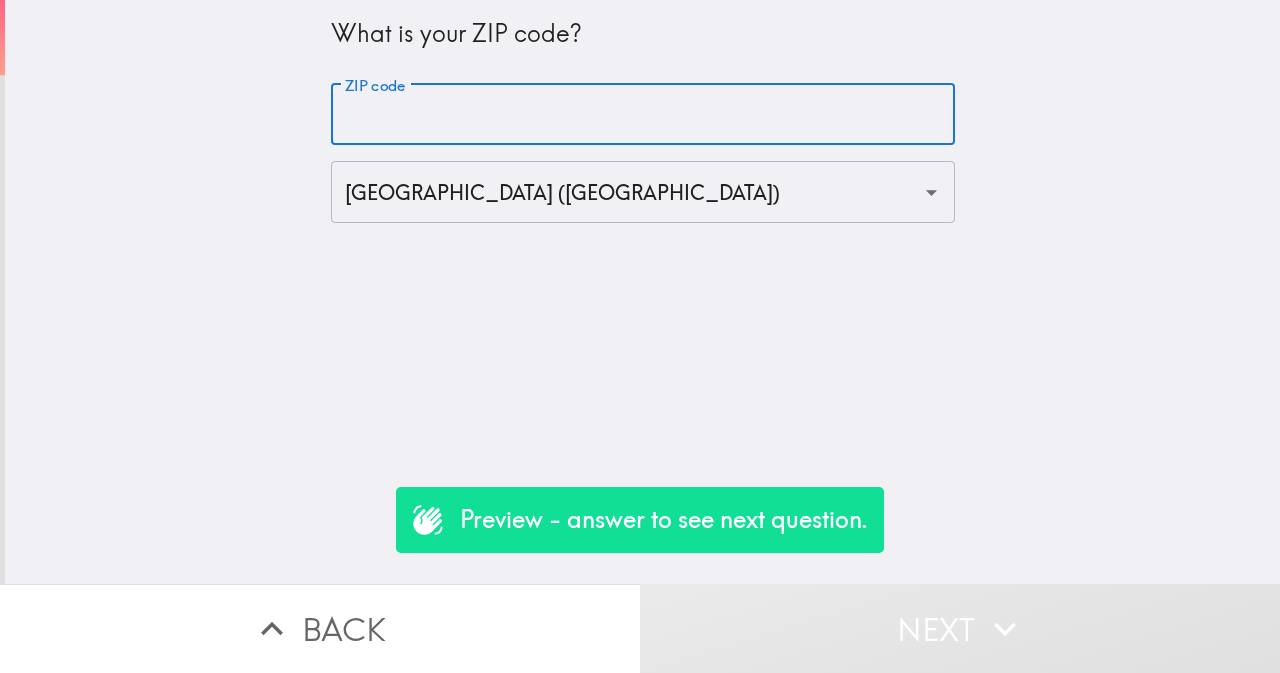 click on "ZIP code" at bounding box center [643, 115] 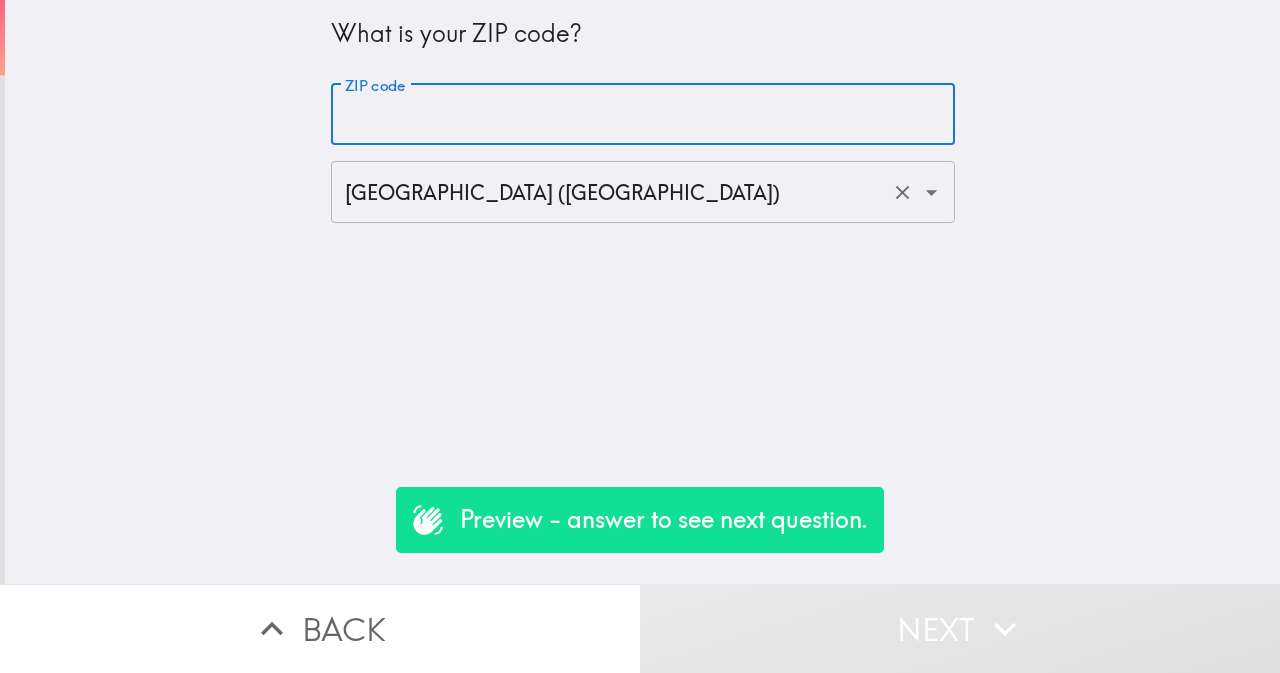 type on "00000" 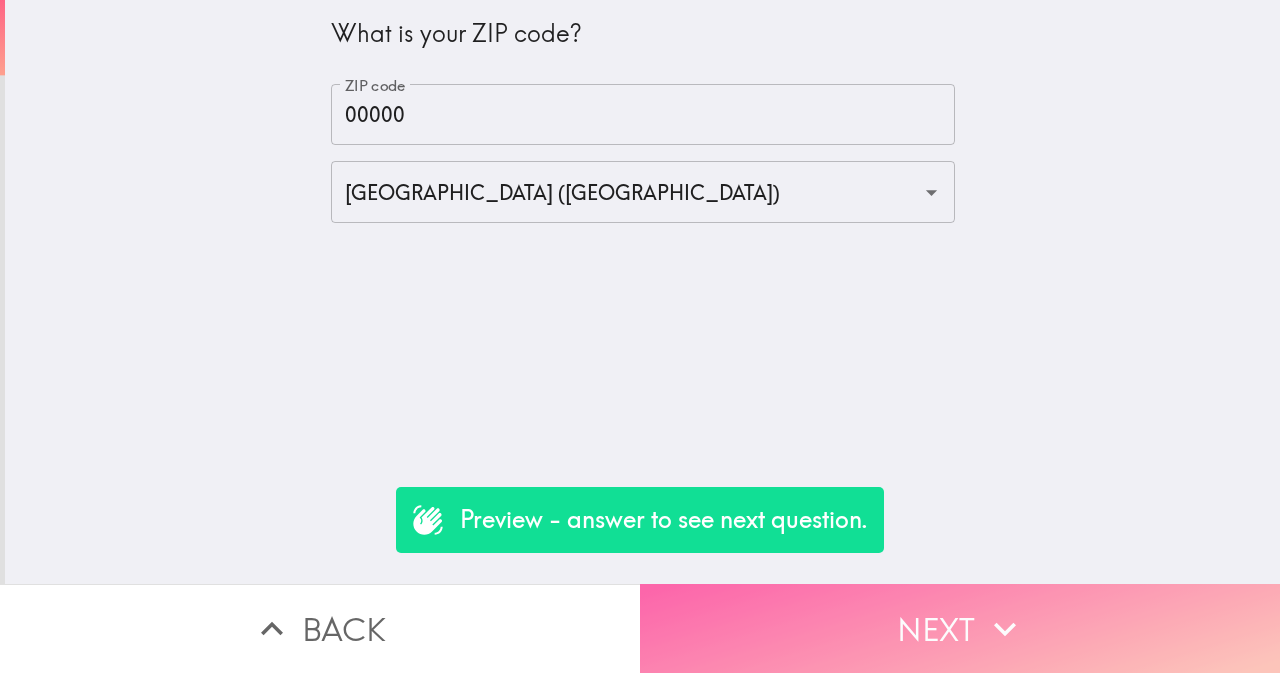 click 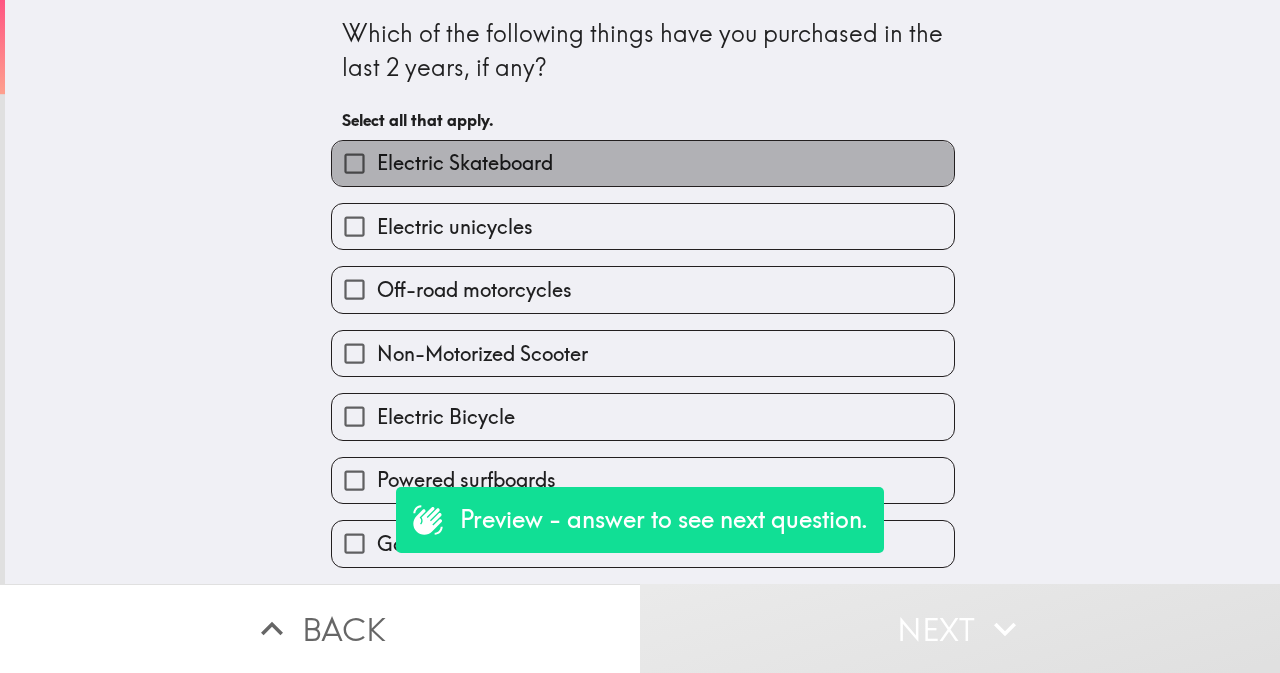 click on "Electric Skateboard" at bounding box center [643, 163] 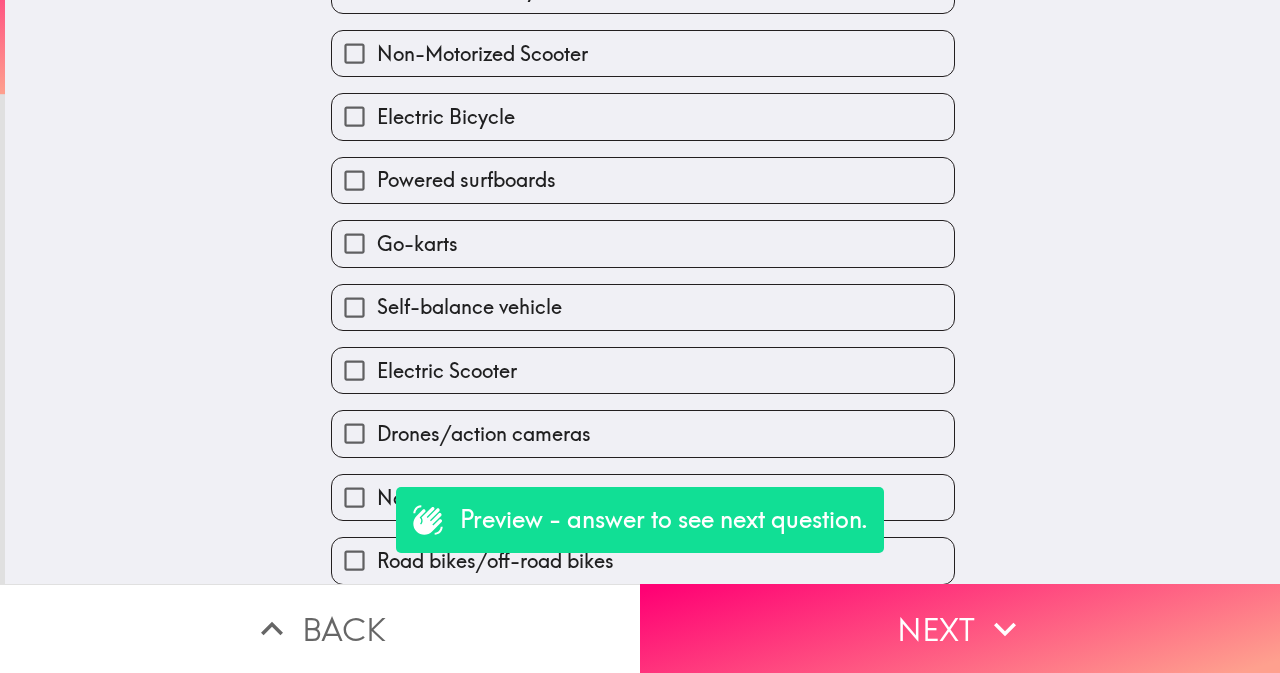scroll, scrollTop: 400, scrollLeft: 0, axis: vertical 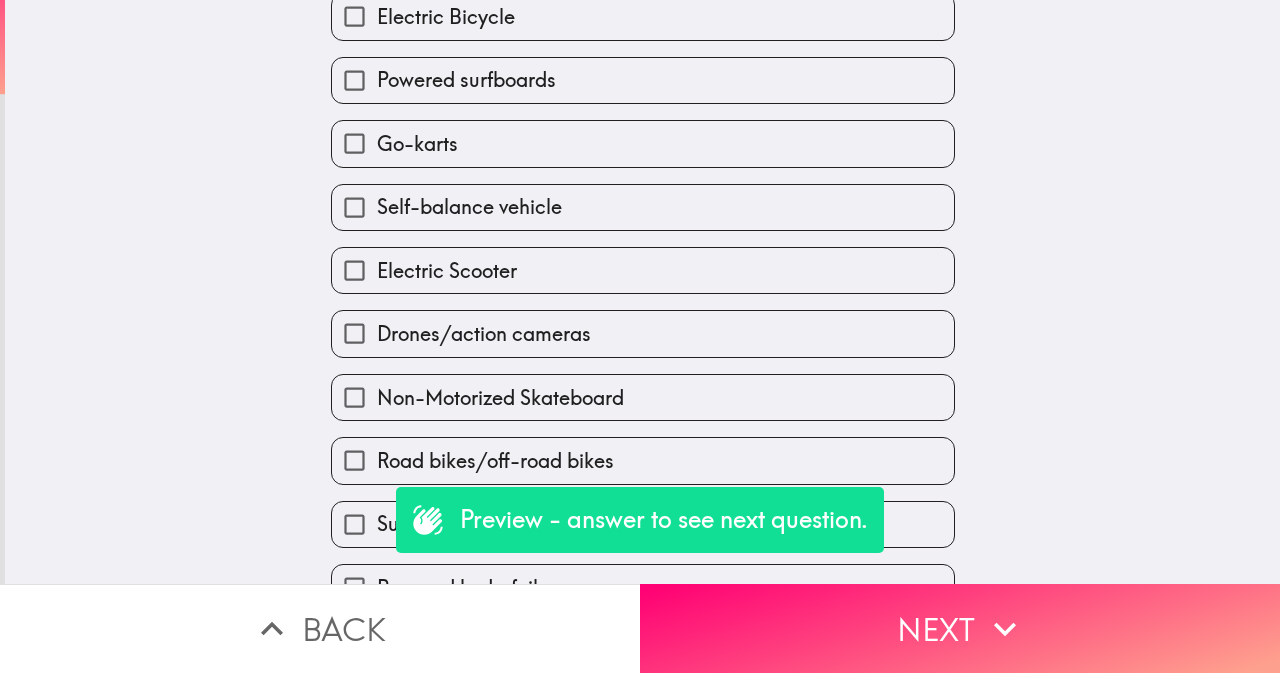 click on "Non-Motorized Skateboard" at bounding box center (500, 398) 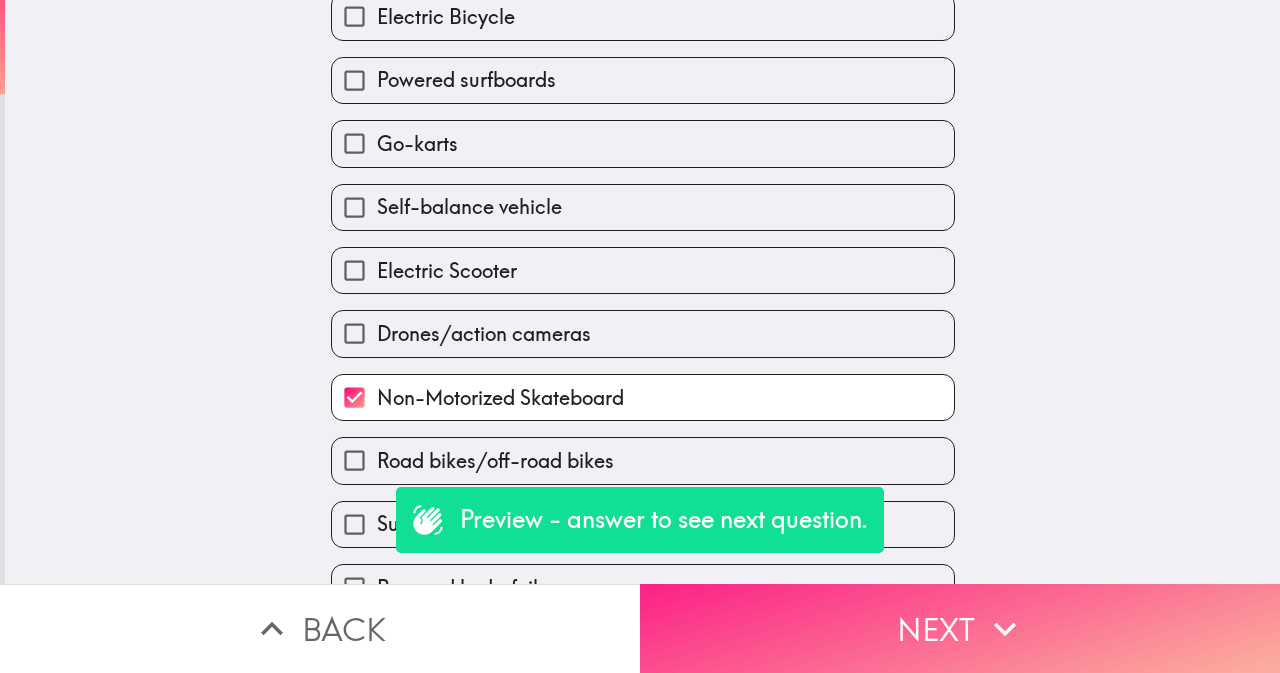 click on "Next" at bounding box center [960, 628] 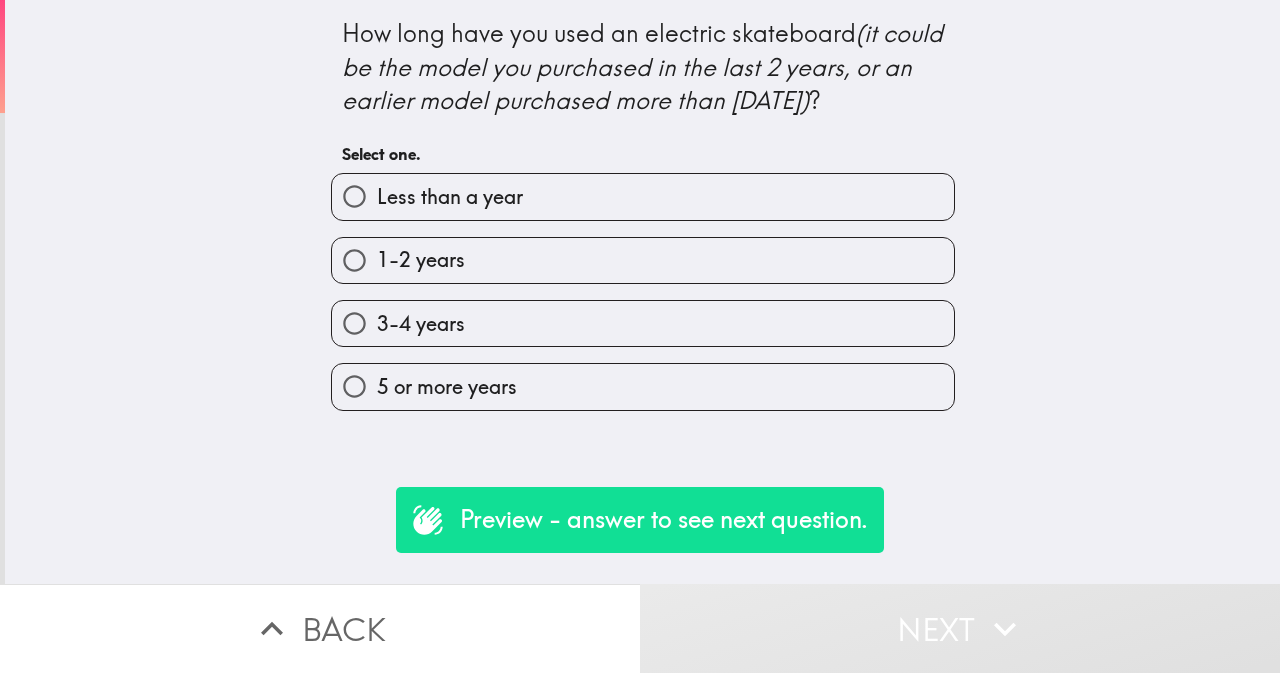 scroll, scrollTop: 0, scrollLeft: 0, axis: both 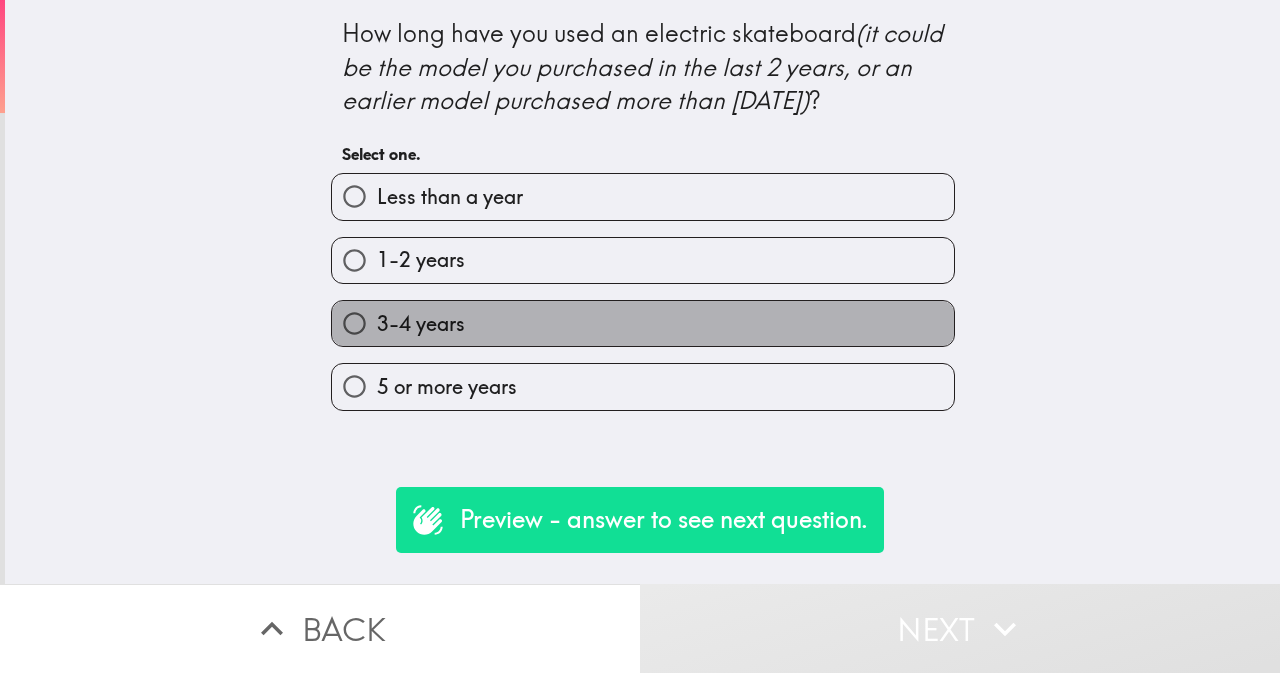click on "3-4 years" at bounding box center (643, 323) 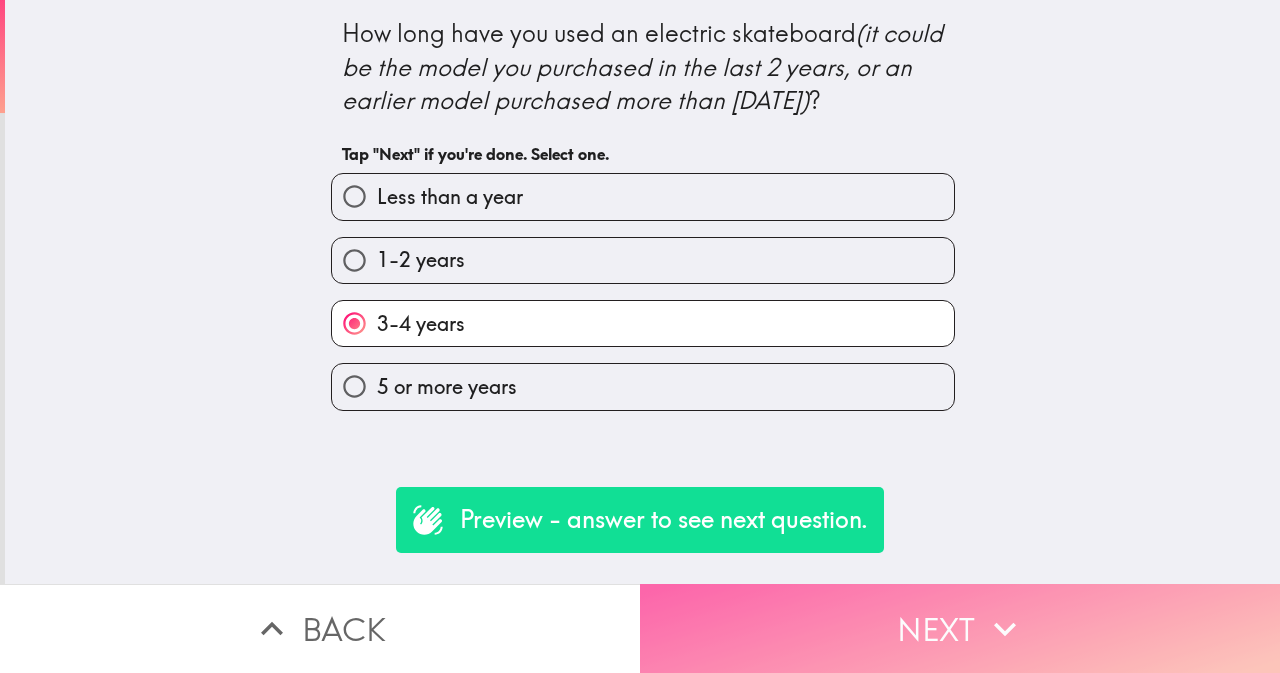 click on "Next" at bounding box center [960, 628] 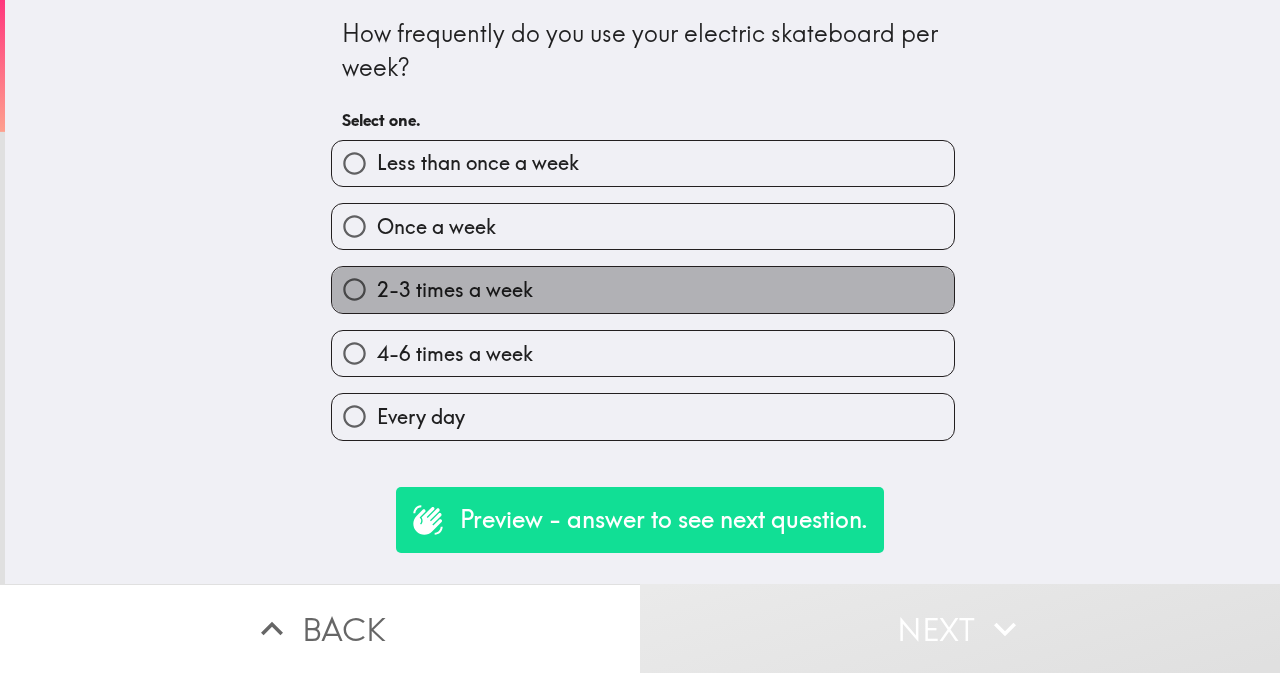 click on "2-3 times a week" at bounding box center [643, 289] 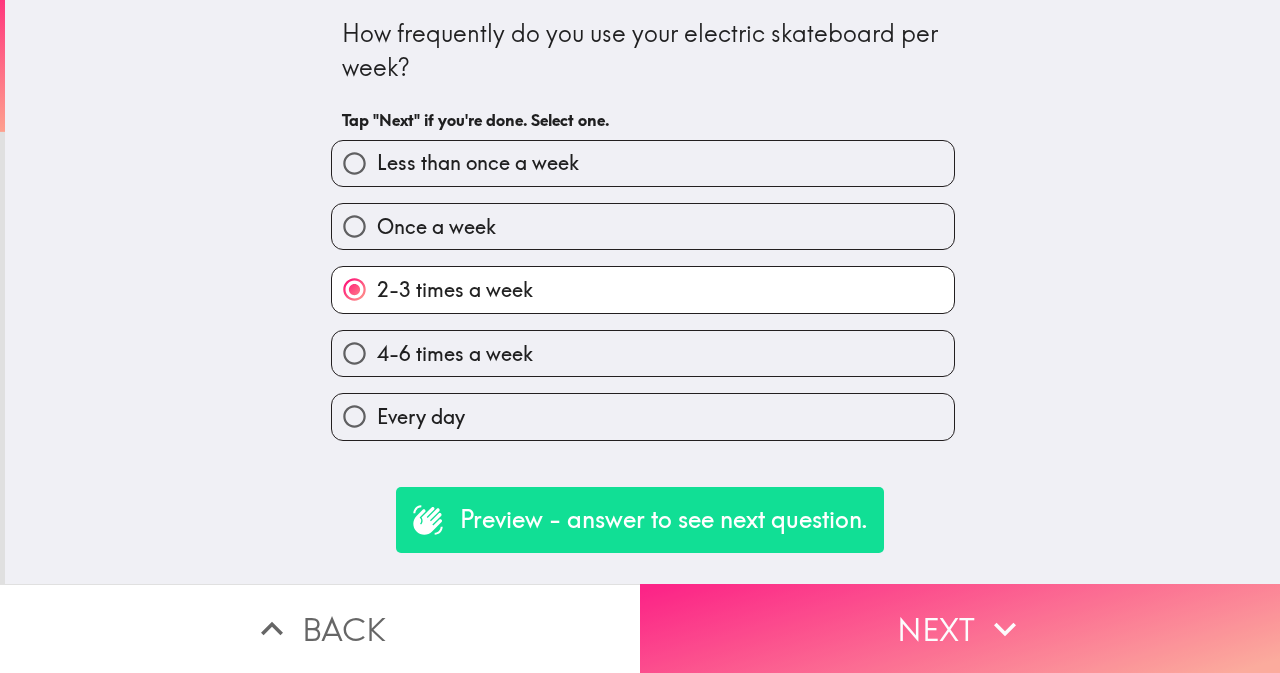 click on "Next" at bounding box center (960, 628) 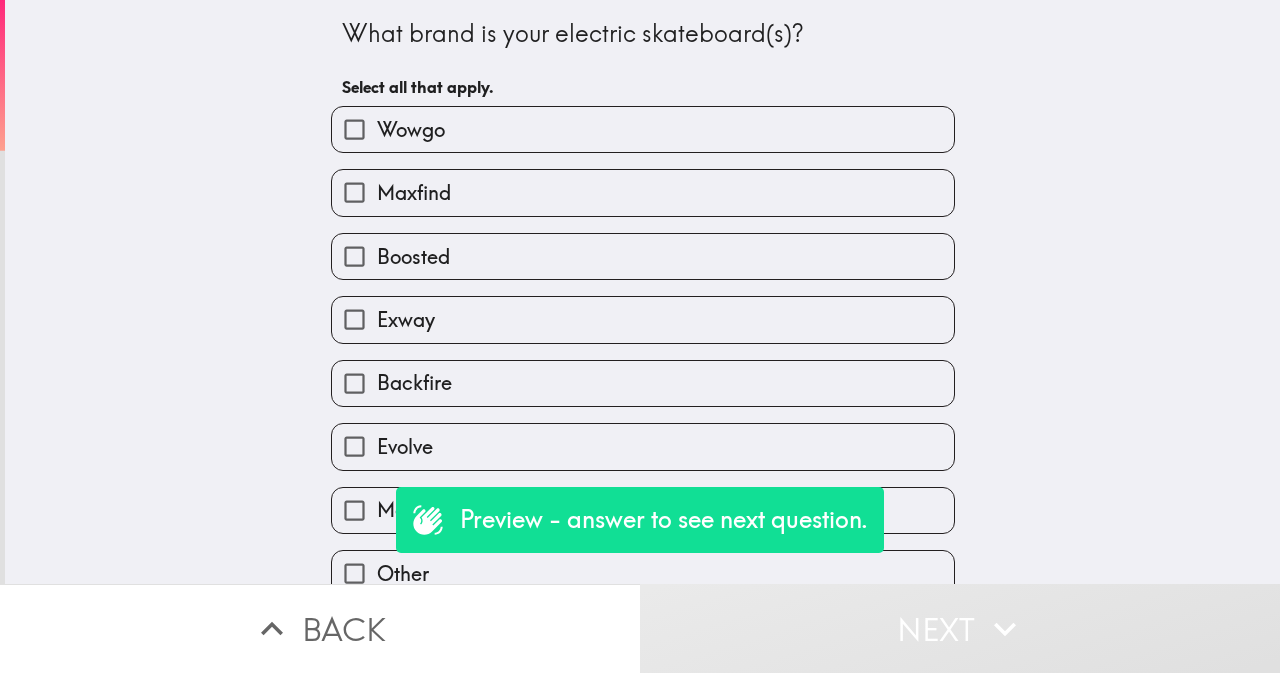 click on "Boosted" at bounding box center (643, 256) 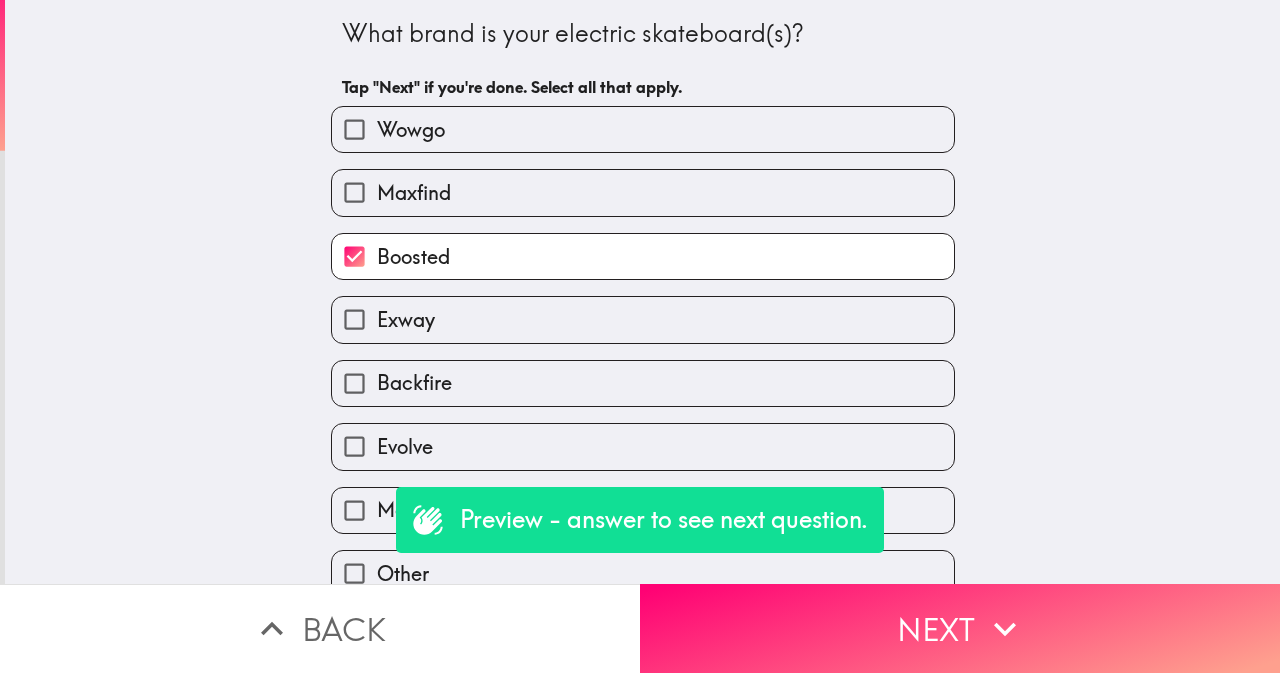 click on "Evolve" at bounding box center (643, 446) 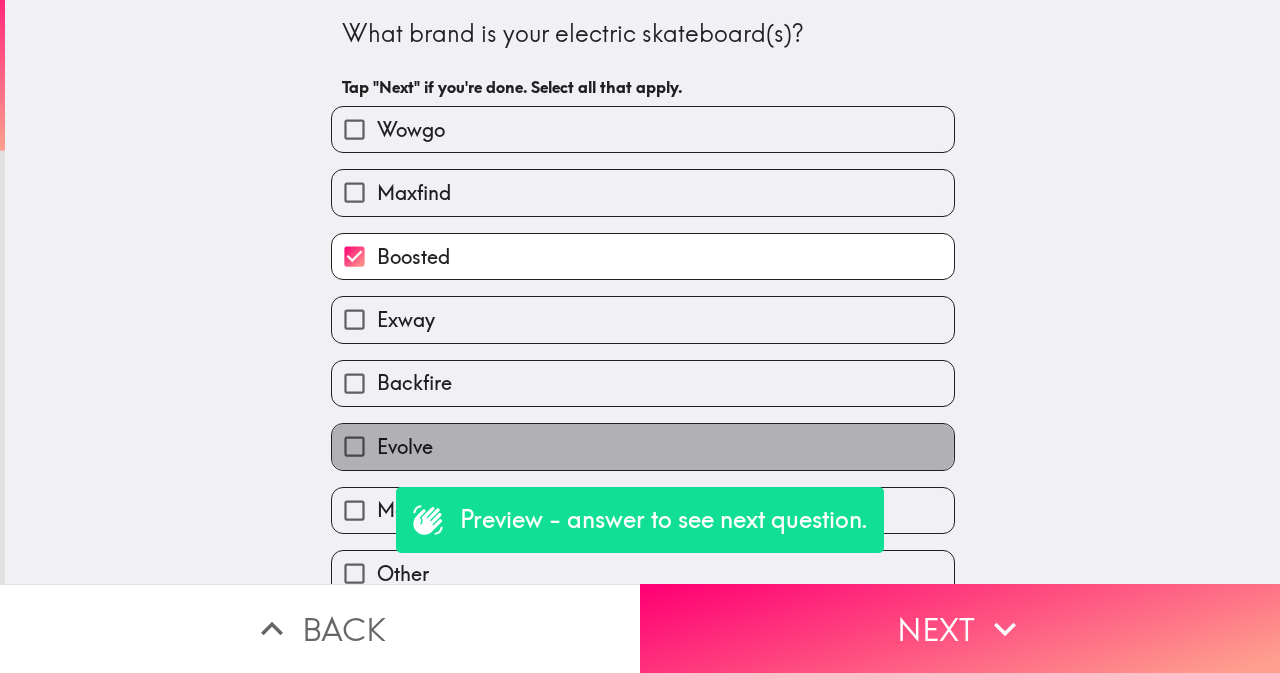 click on "Evolve" at bounding box center (643, 446) 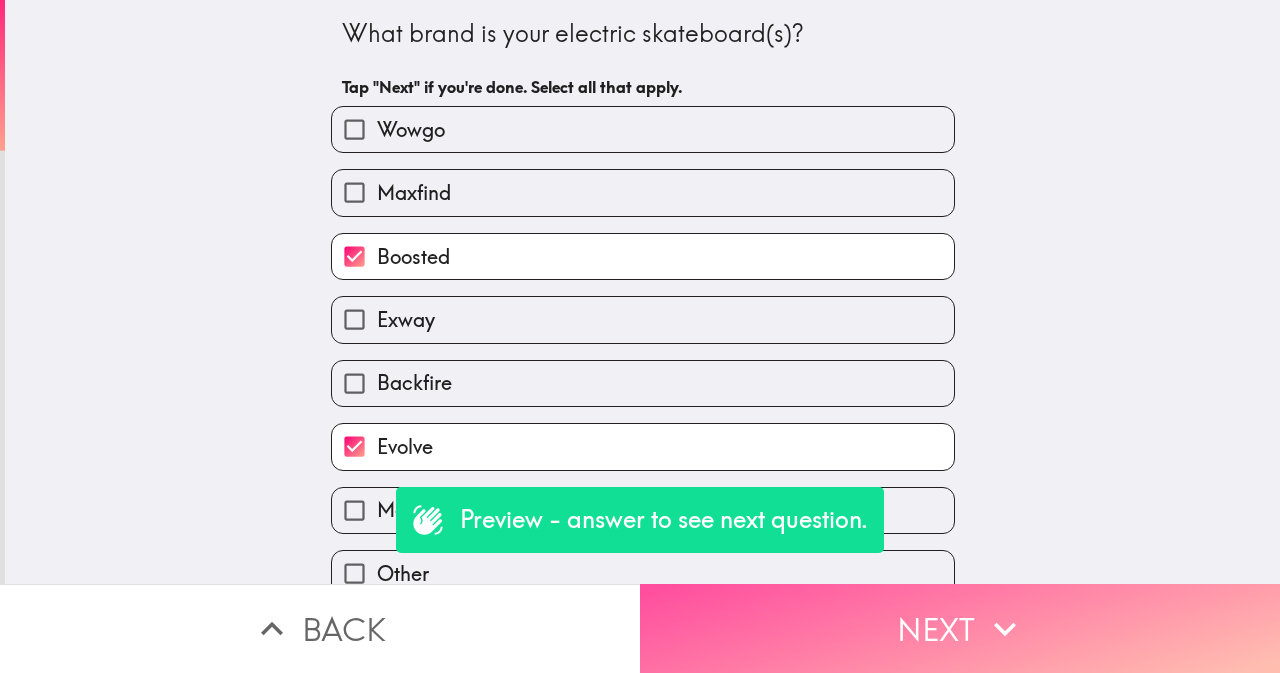 click on "Next" at bounding box center (960, 628) 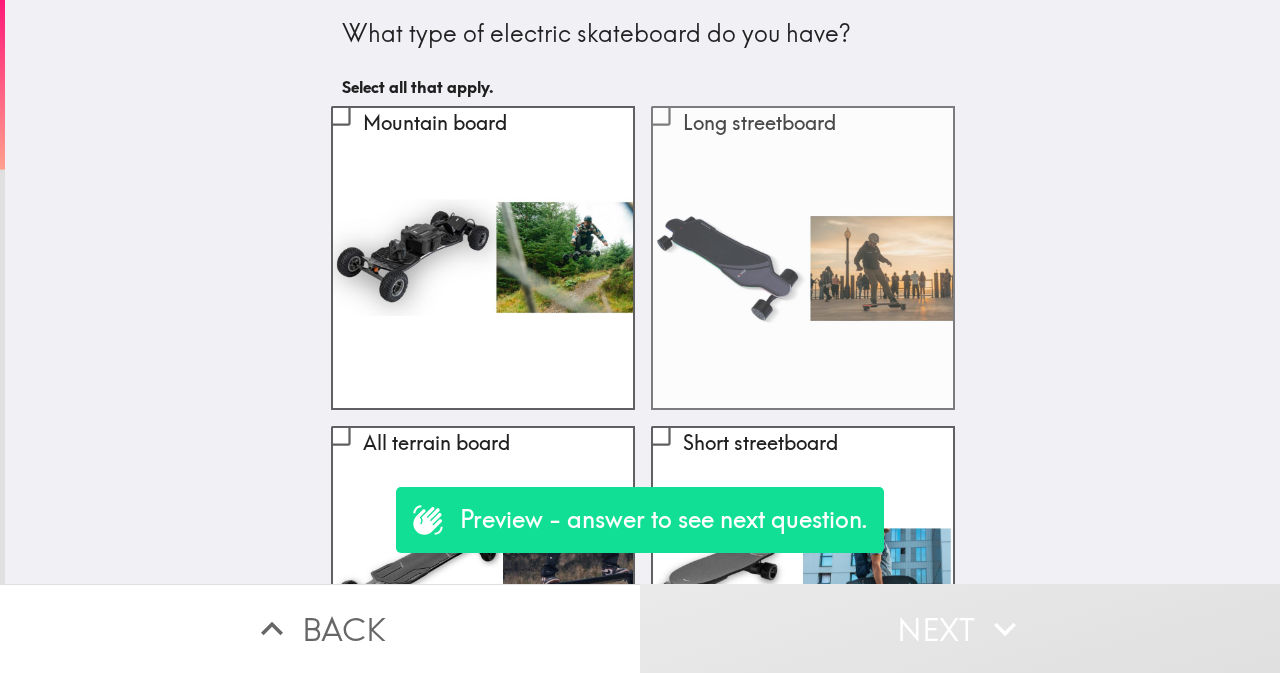 click on "Long streetboard" at bounding box center [660, 115] 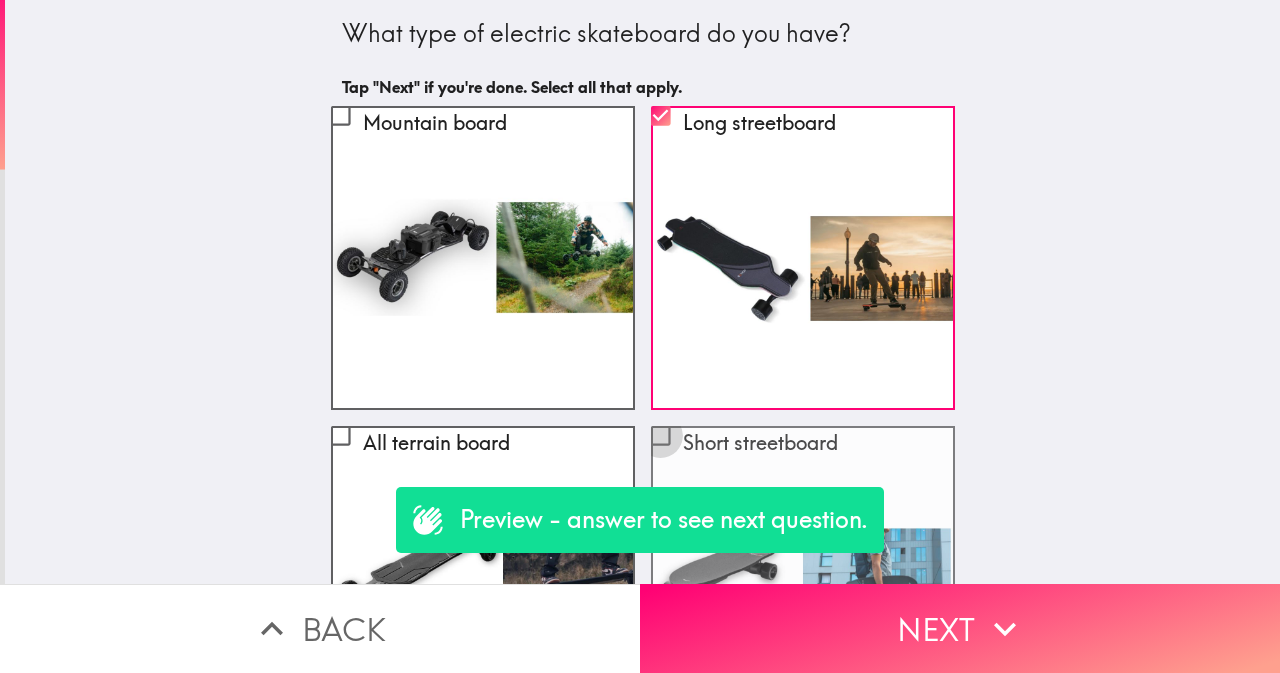 click on "Short streetboard" at bounding box center (660, 435) 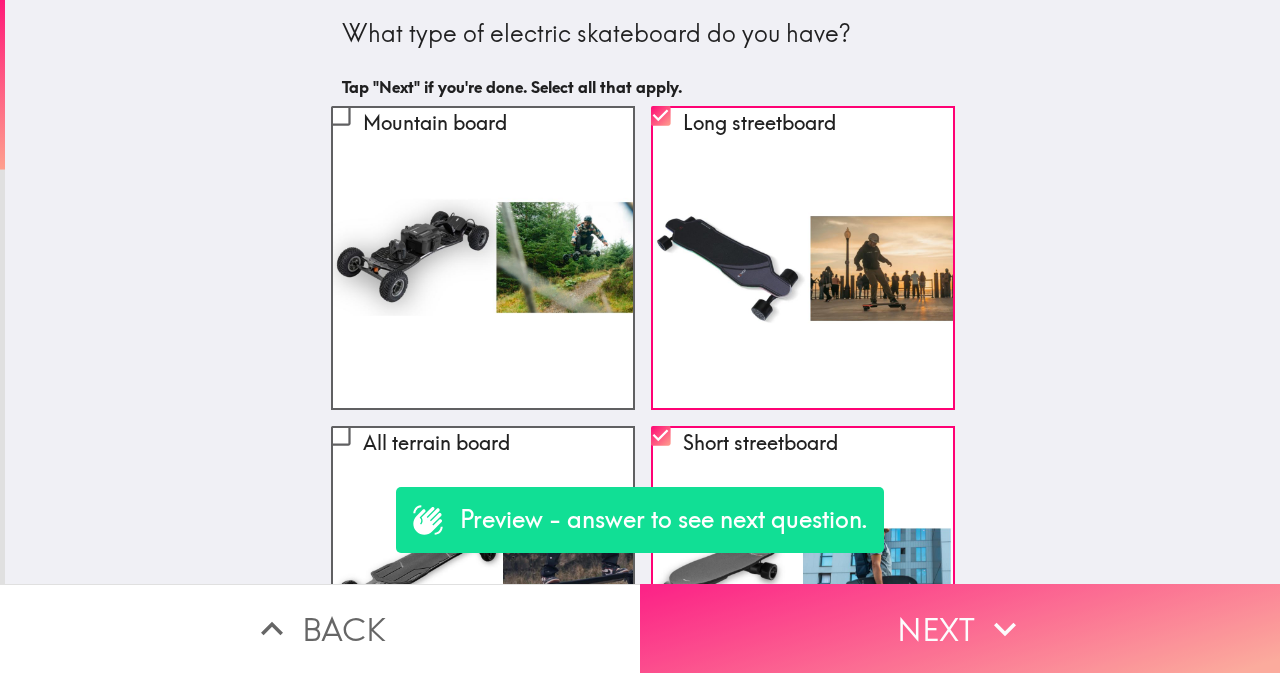 click on "Next" at bounding box center (960, 628) 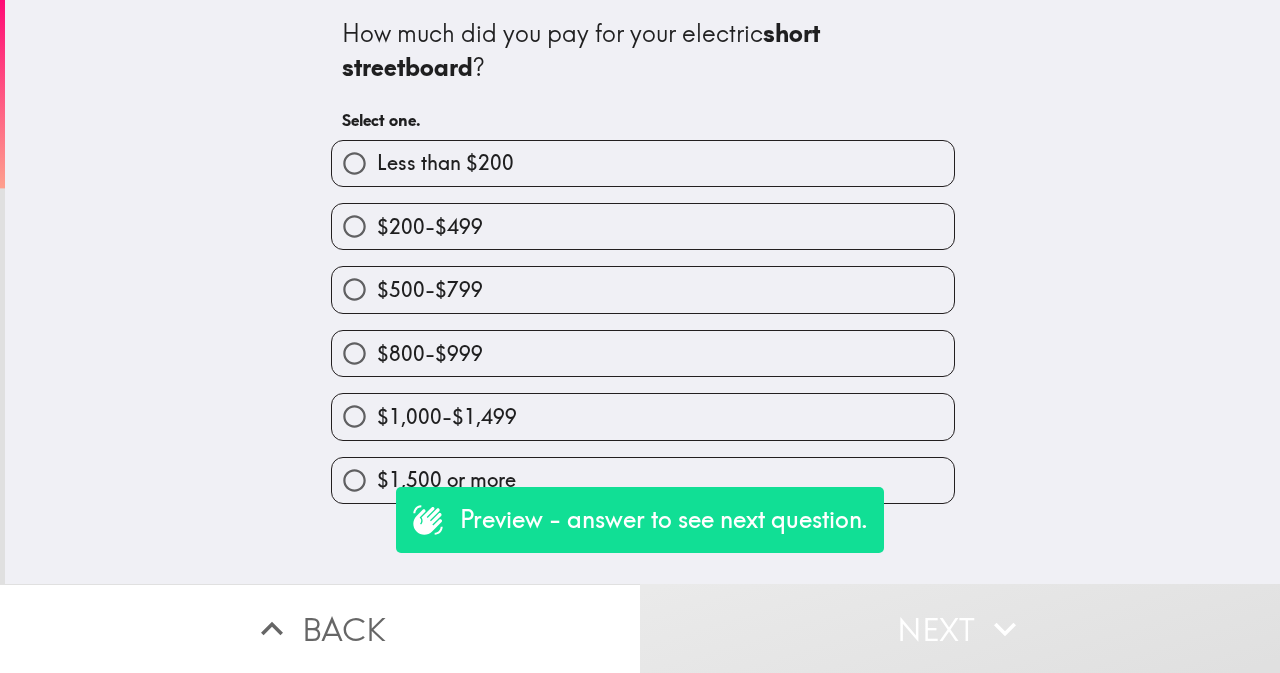 click on "$500-$799" at bounding box center [643, 289] 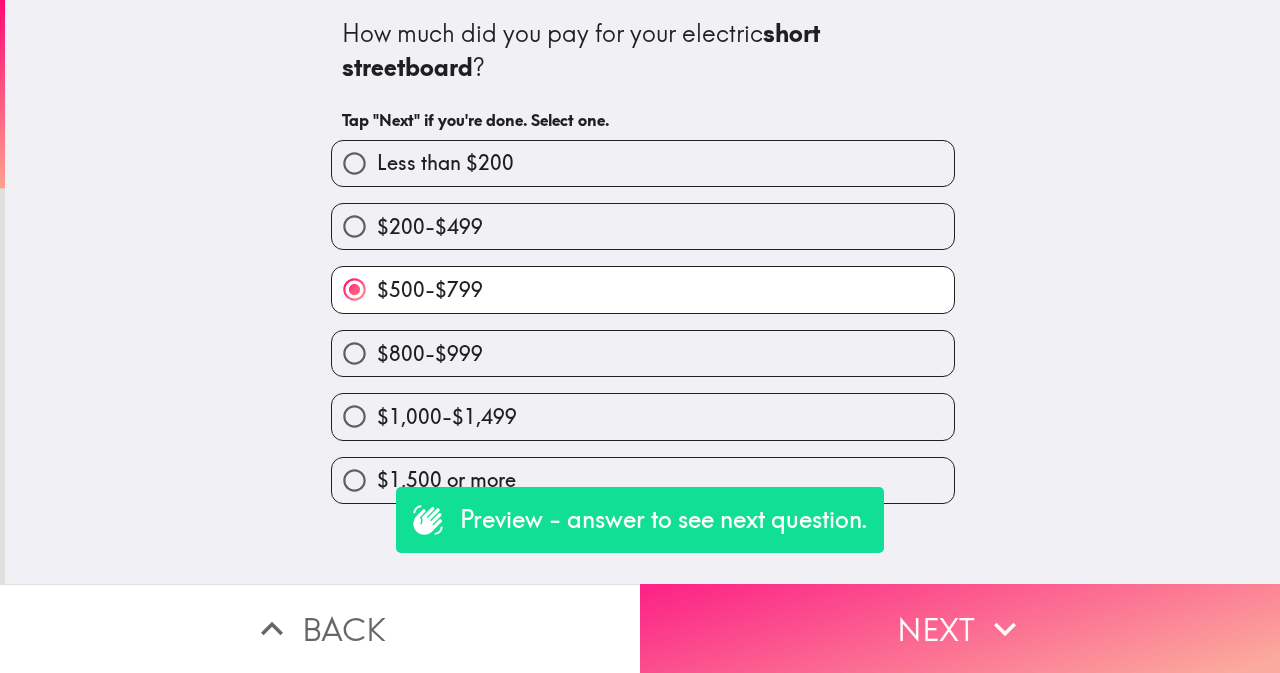 click on "Next" at bounding box center [960, 628] 